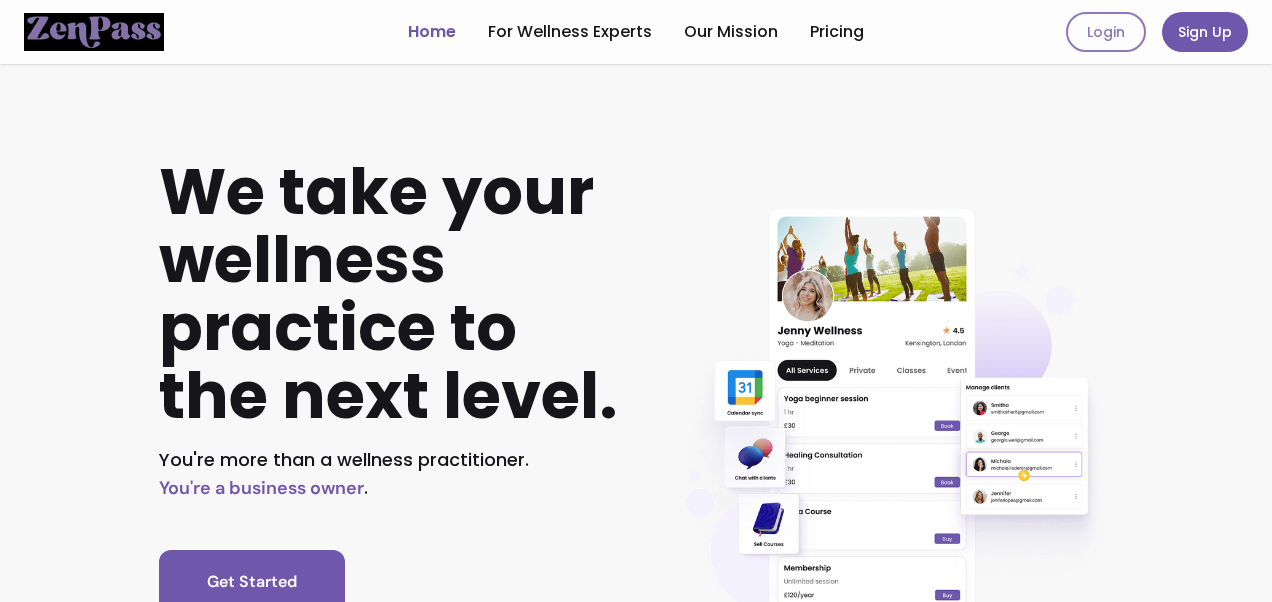 scroll, scrollTop: 0, scrollLeft: 0, axis: both 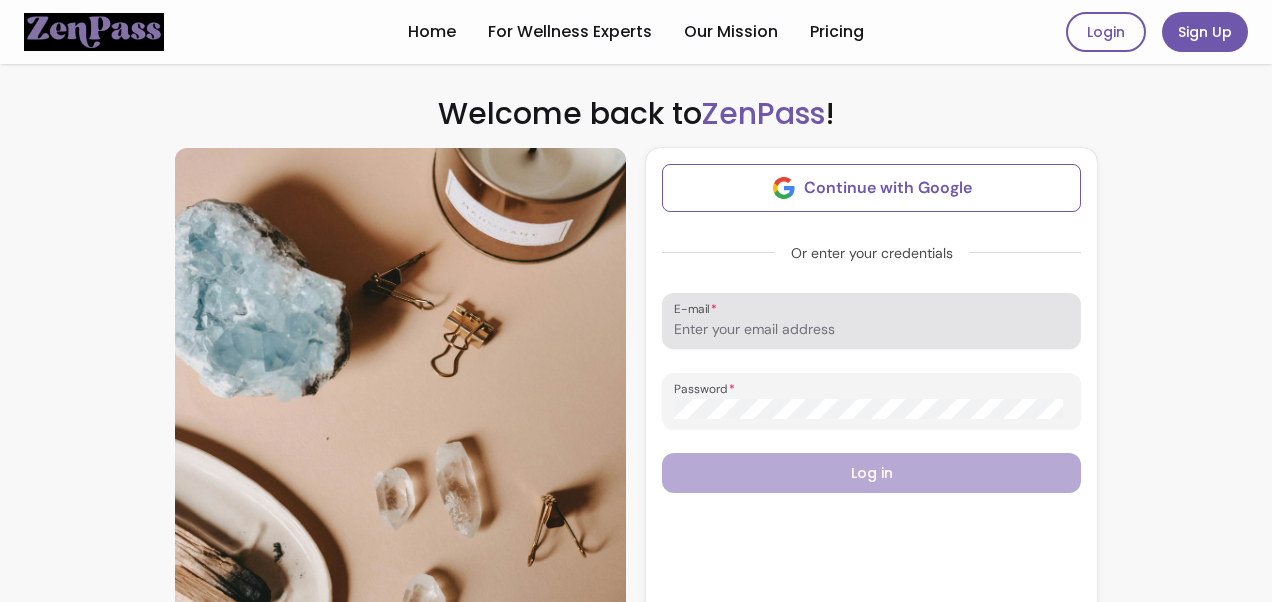 click at bounding box center (871, 321) 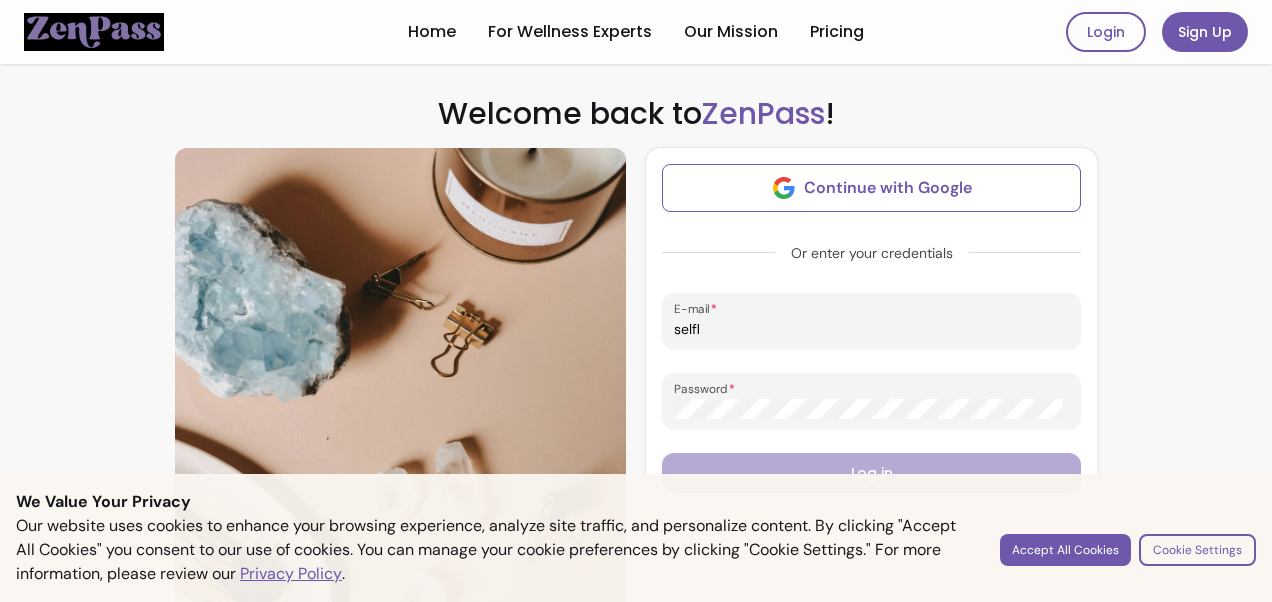 type on "selflovewithlily@outlook.com" 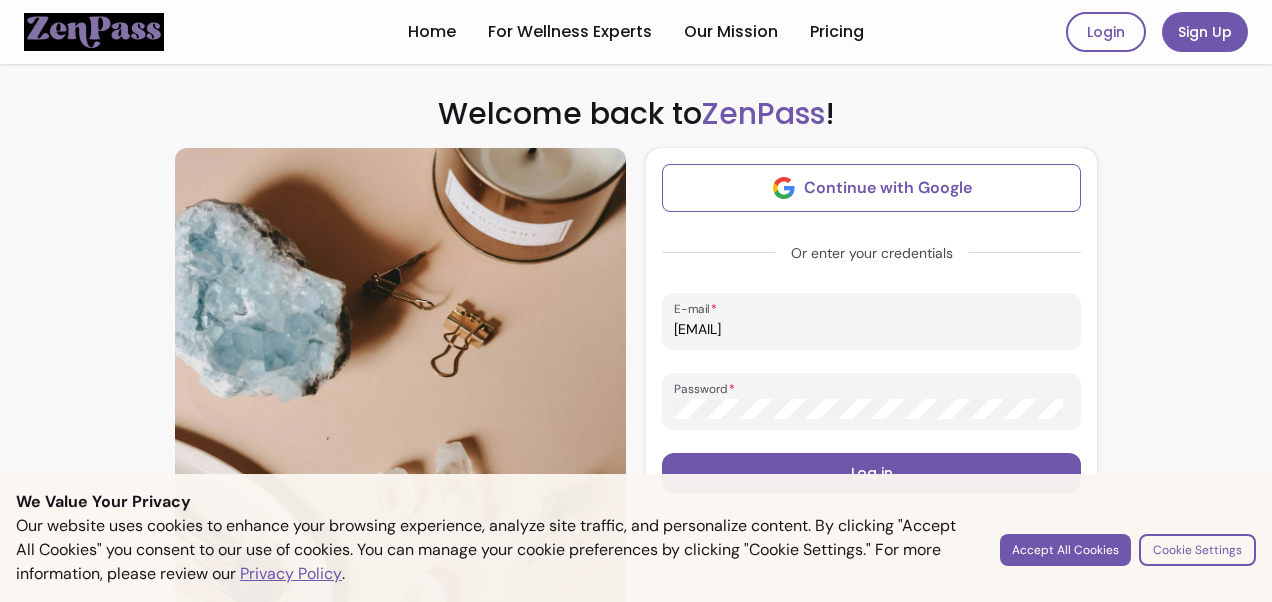 click on "Continue with Google Or enter your credentials E-mail selflovewithlily@outlook.com Password Log in" at bounding box center (871, 405) 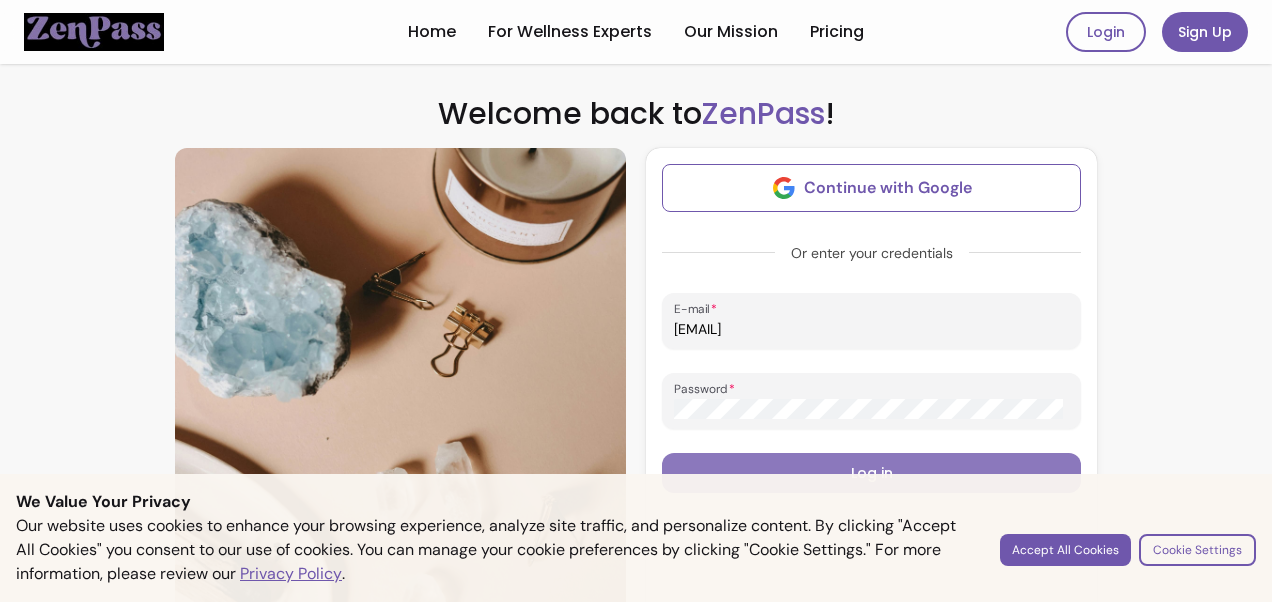 click on "Log in" at bounding box center [871, 473] 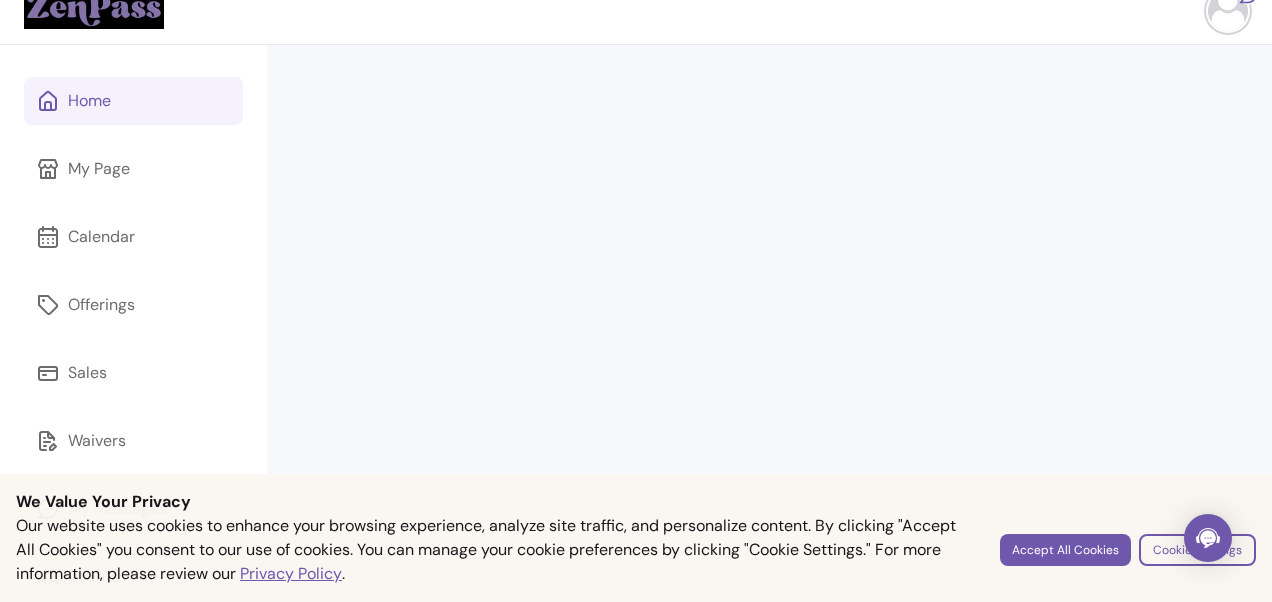 scroll, scrollTop: 25, scrollLeft: 0, axis: vertical 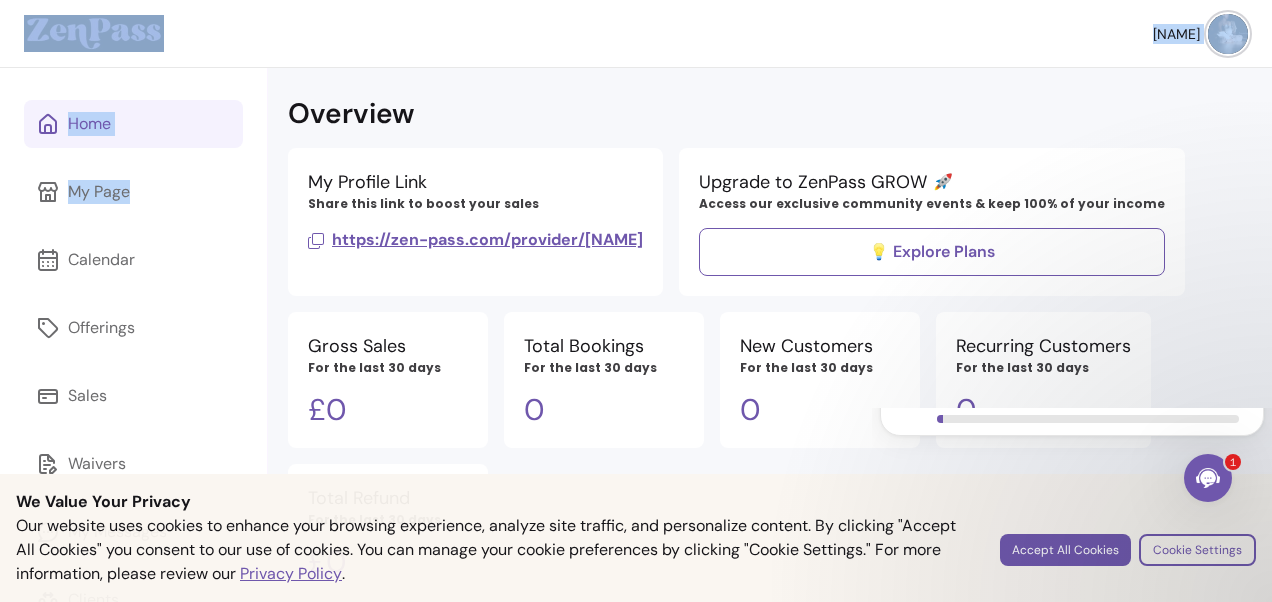 drag, startPoint x: 531, startPoint y: 28, endPoint x: 129, endPoint y: 224, distance: 447.23596 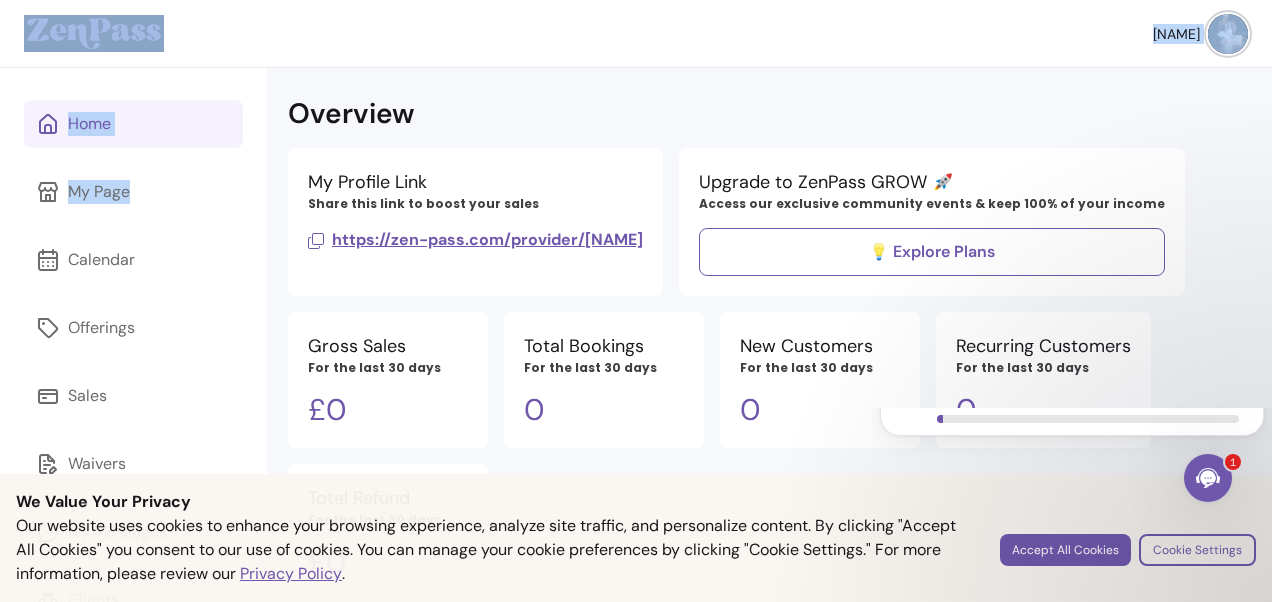 click on "Lily S. Home   My Page   Calendar   Offerings   Sales   Waivers   My Messages   Clients   Resources   Upgrade   Settings   Overview My Profile Link Share this link to boost your sales https://zen-pass.com/provider/self-love-with-lily Upgrade to ZenPass GROW 🚀 Access our exclusive community events & keep 100% of your income 💡 Explore Plans Gross Sales For the last 30 days £ 0 Total Bookings For the last 30 days 0 New Customers For the last 30 days 0 Recurring Customers For the last 30 days 0 Total Refund For the last 30 days £ 0 Quote of the day From Wayne Dyer Miracles come in moments. Be ready and willing." at bounding box center [636, 431] 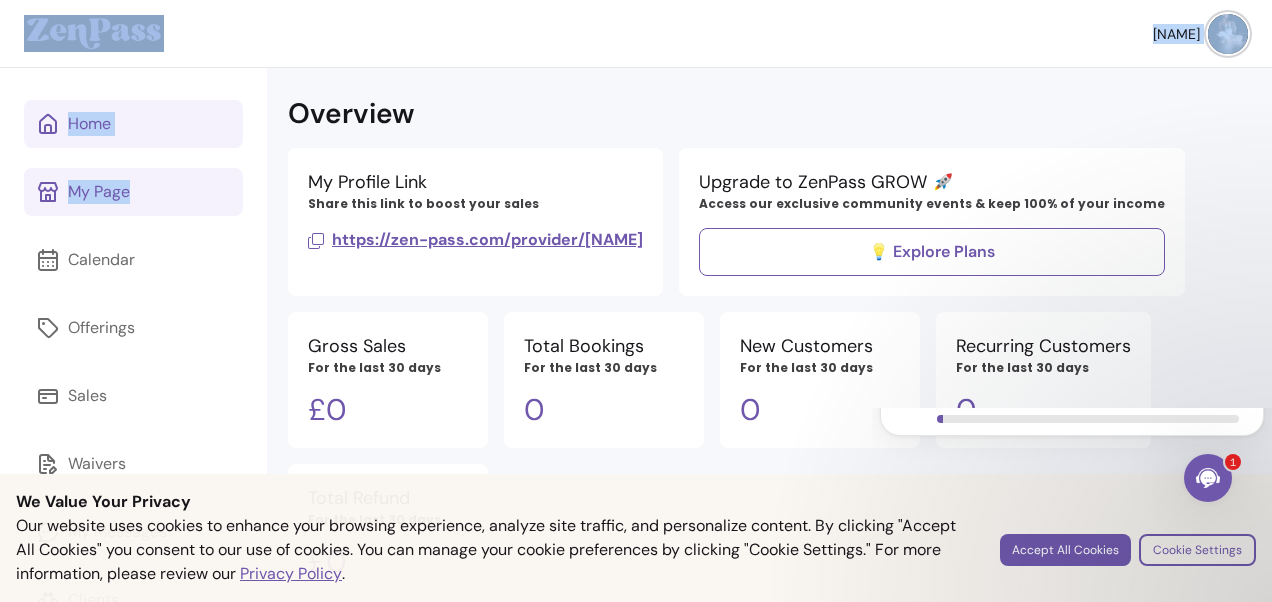 drag, startPoint x: 129, startPoint y: 224, endPoint x: 123, endPoint y: 197, distance: 27.658634 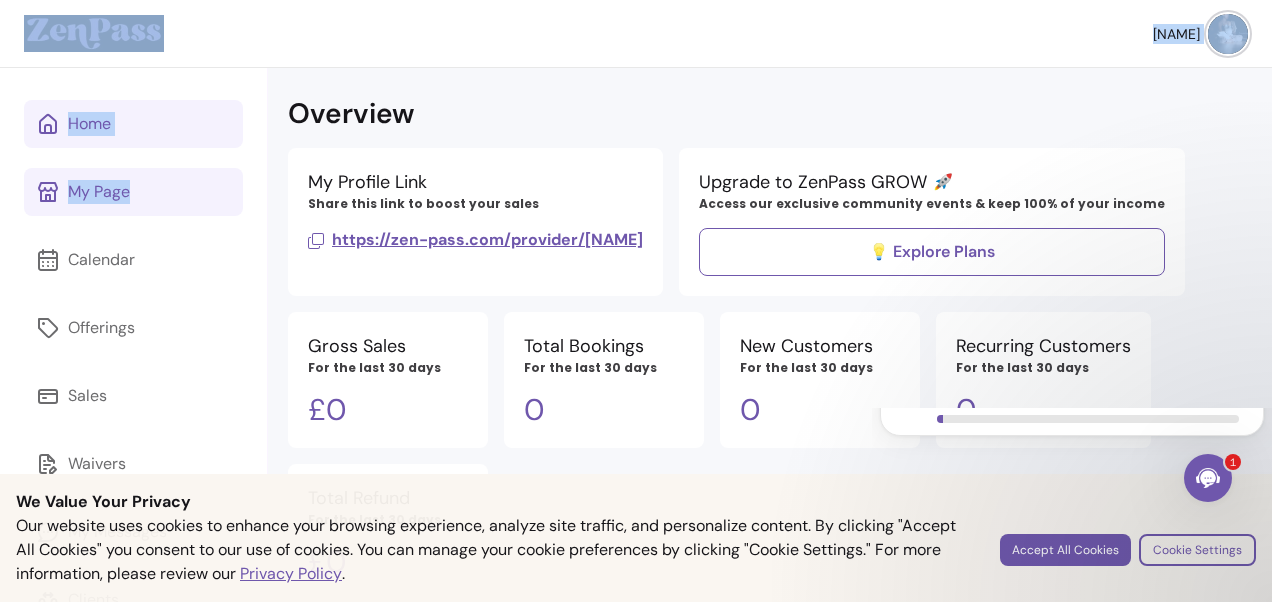 click on "My Page" at bounding box center (99, 192) 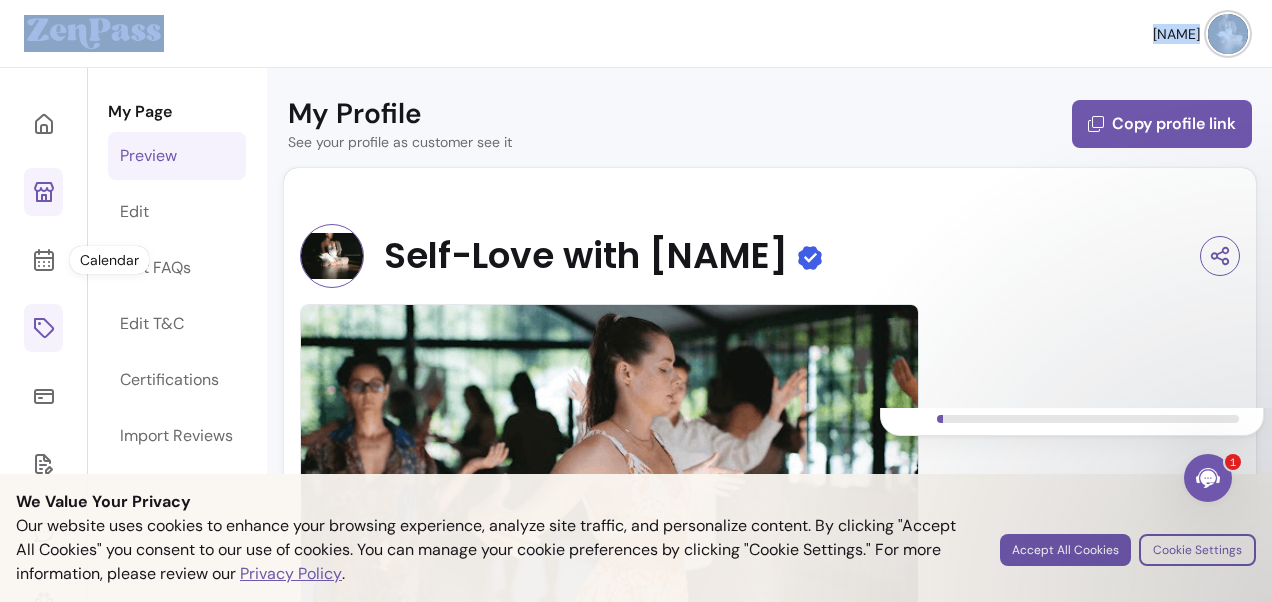 click 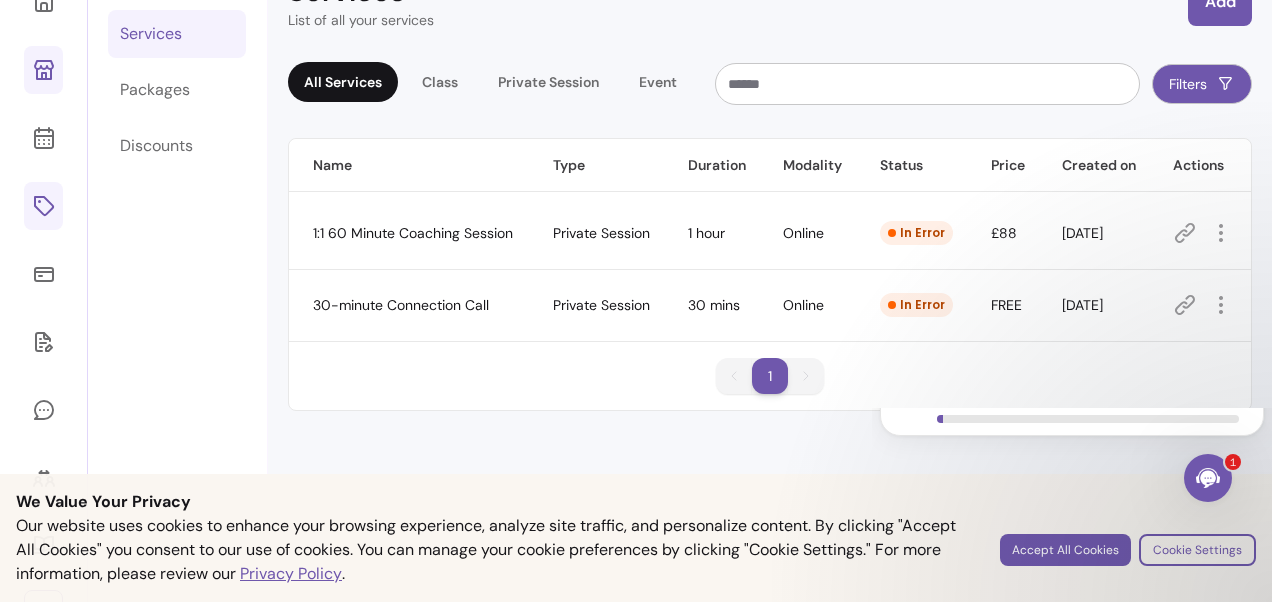 scroll, scrollTop: 122, scrollLeft: 0, axis: vertical 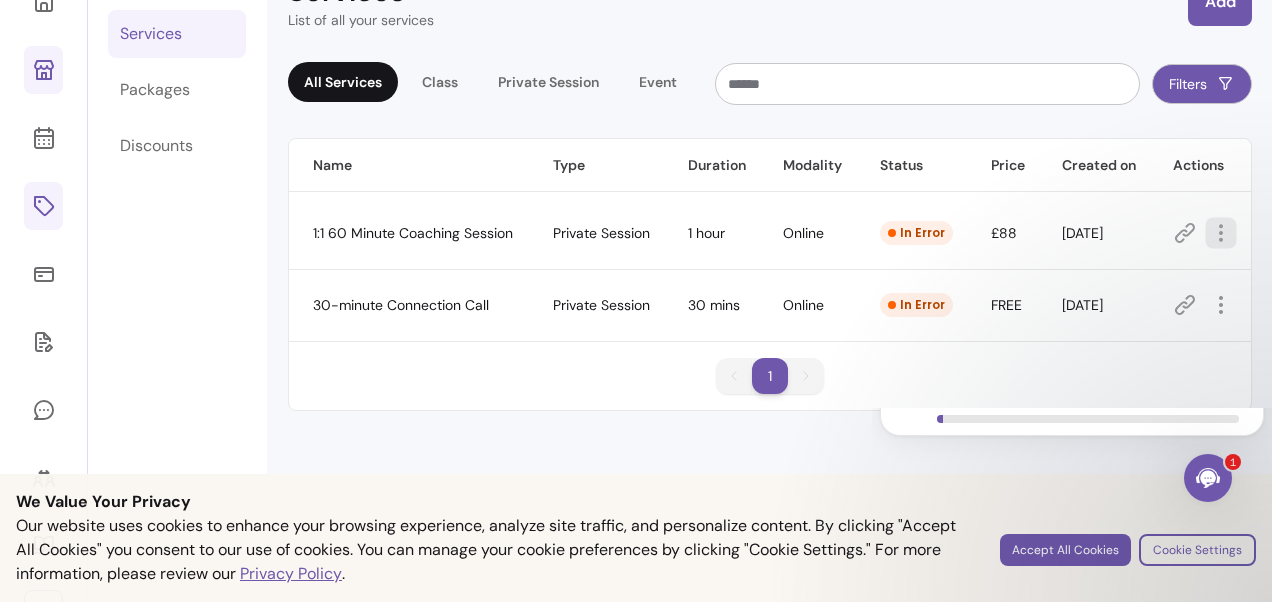 click 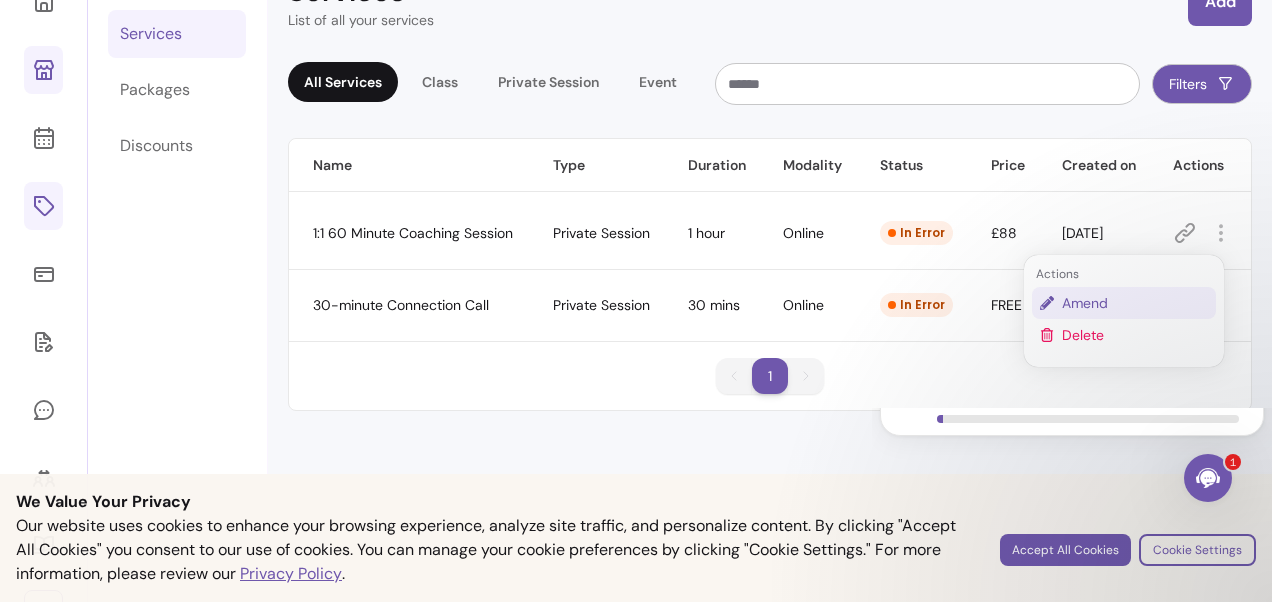 click on "Amend" at bounding box center (1135, 303) 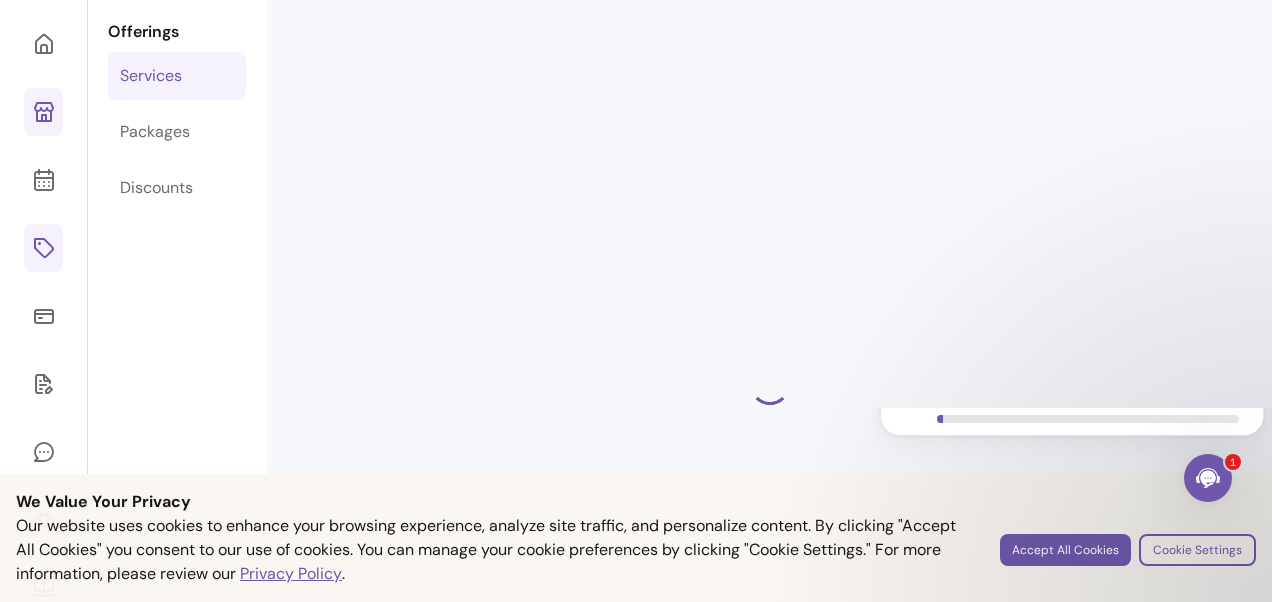 scroll, scrollTop: 68, scrollLeft: 0, axis: vertical 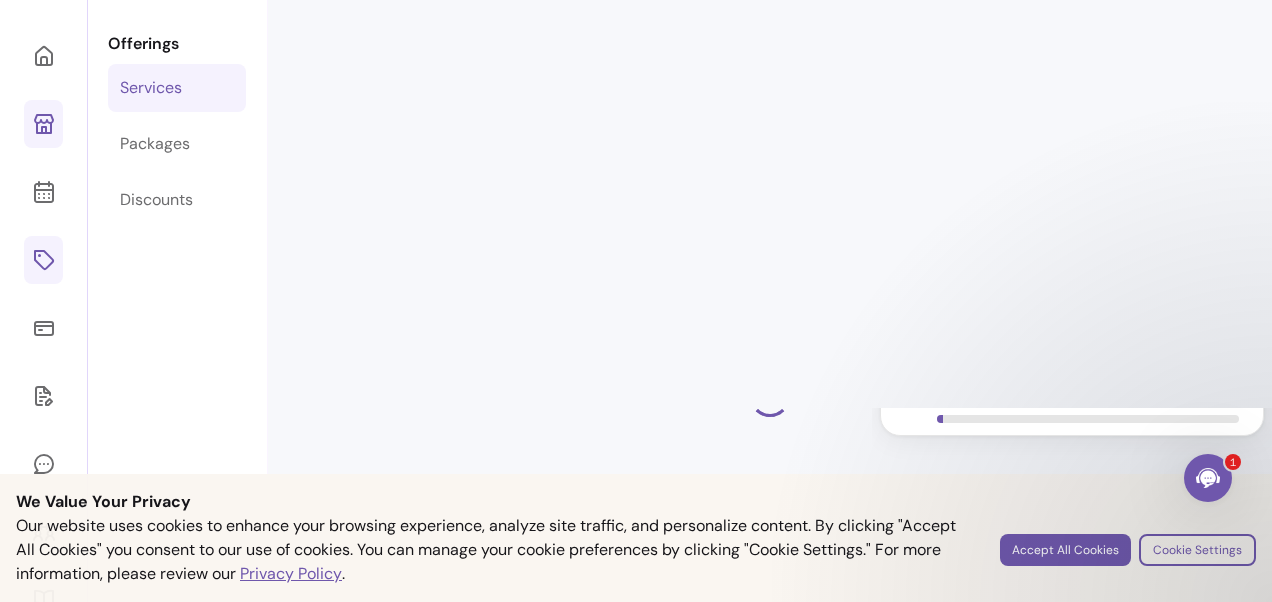 select on "**" 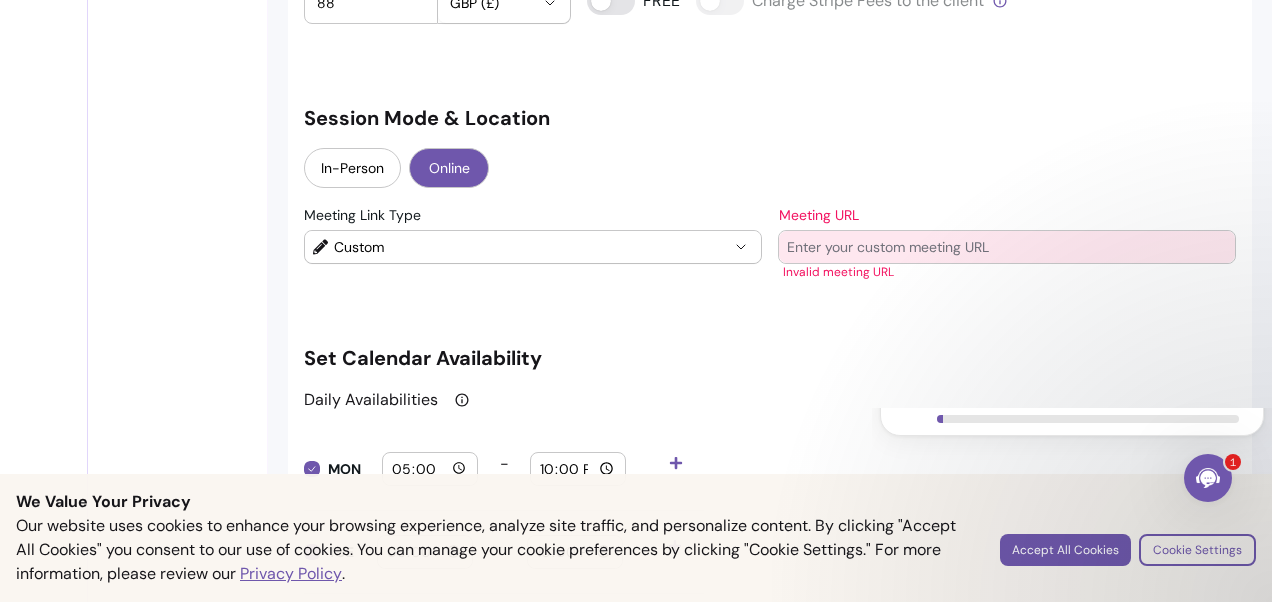 scroll, scrollTop: 1668, scrollLeft: 0, axis: vertical 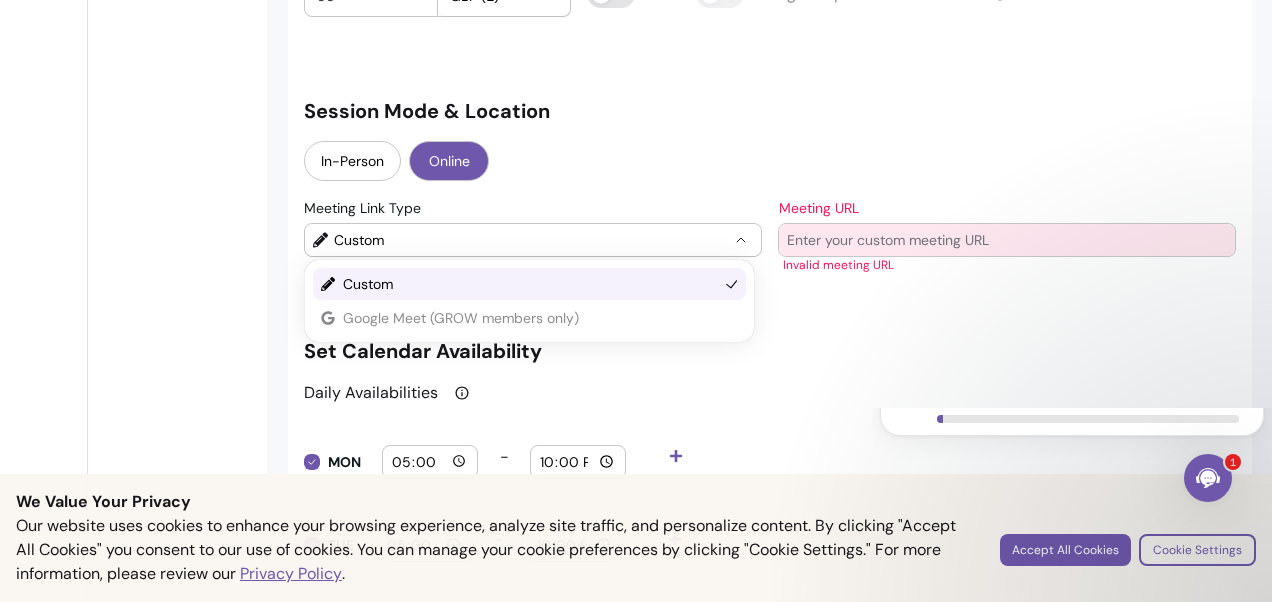 click on "Custom" at bounding box center (531, 240) 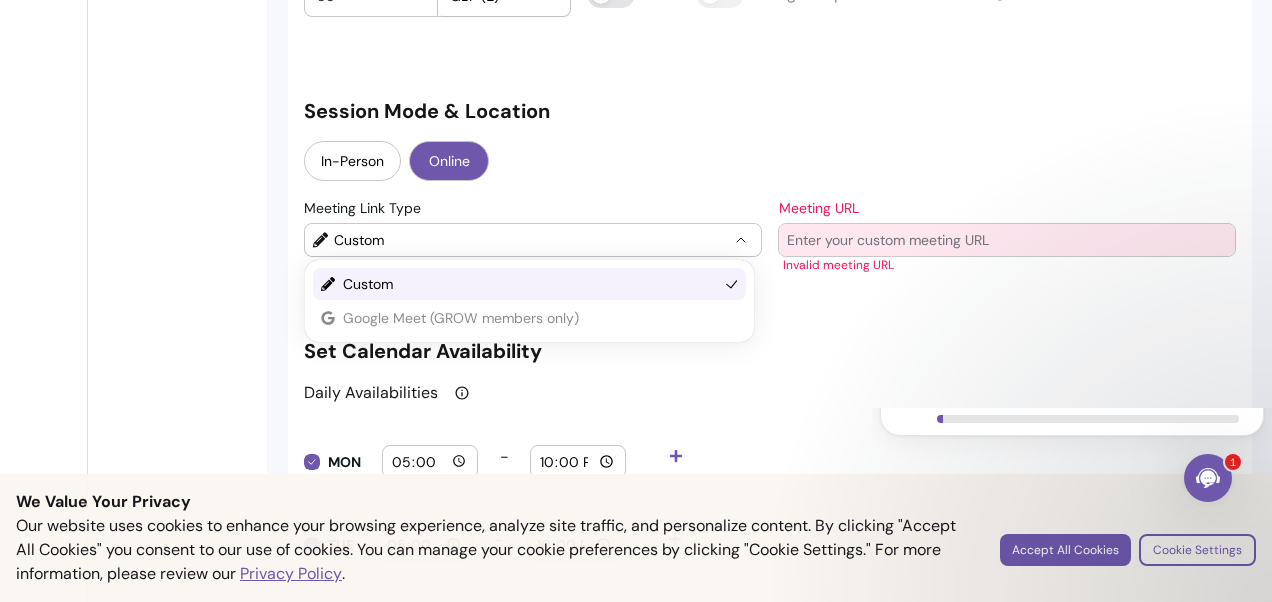 click on "Custom" at bounding box center [530, 284] 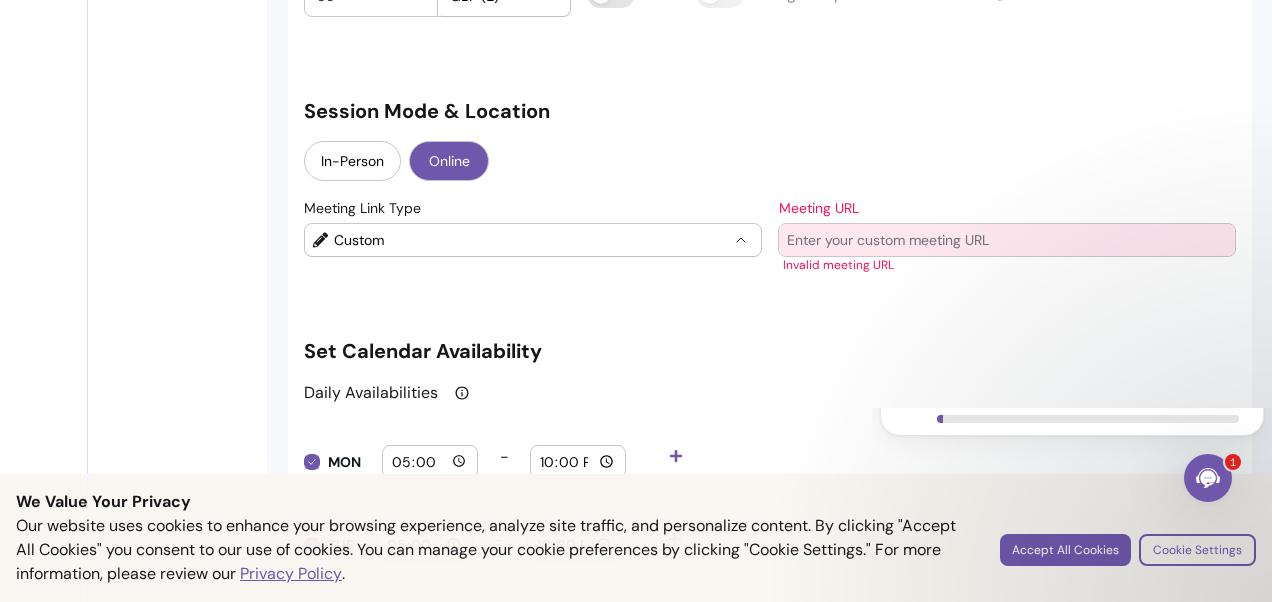 click on "In-Person Online" at bounding box center (770, 163) 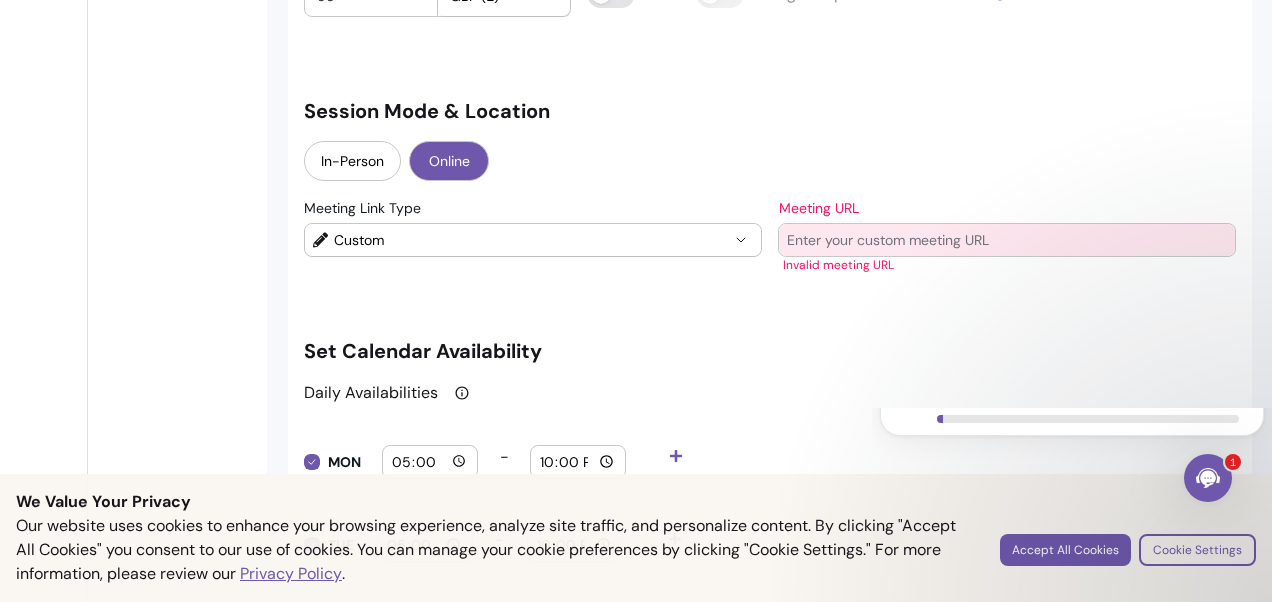click on "Meeting URL" at bounding box center (1007, 240) 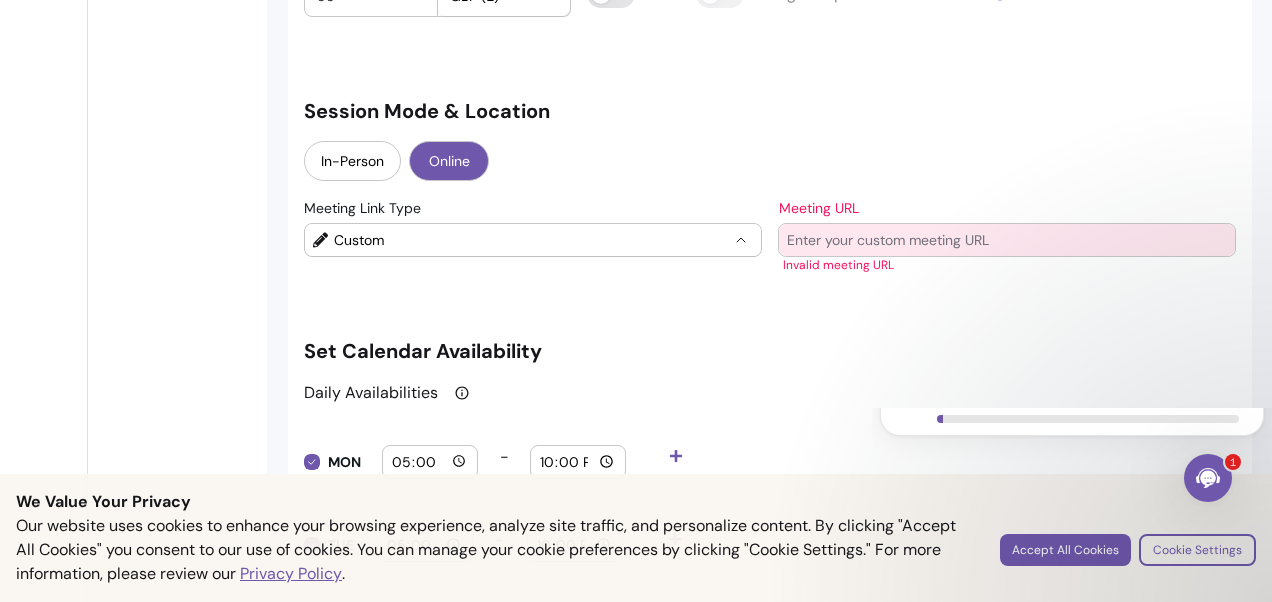 click on "Custom" at bounding box center [533, 240] 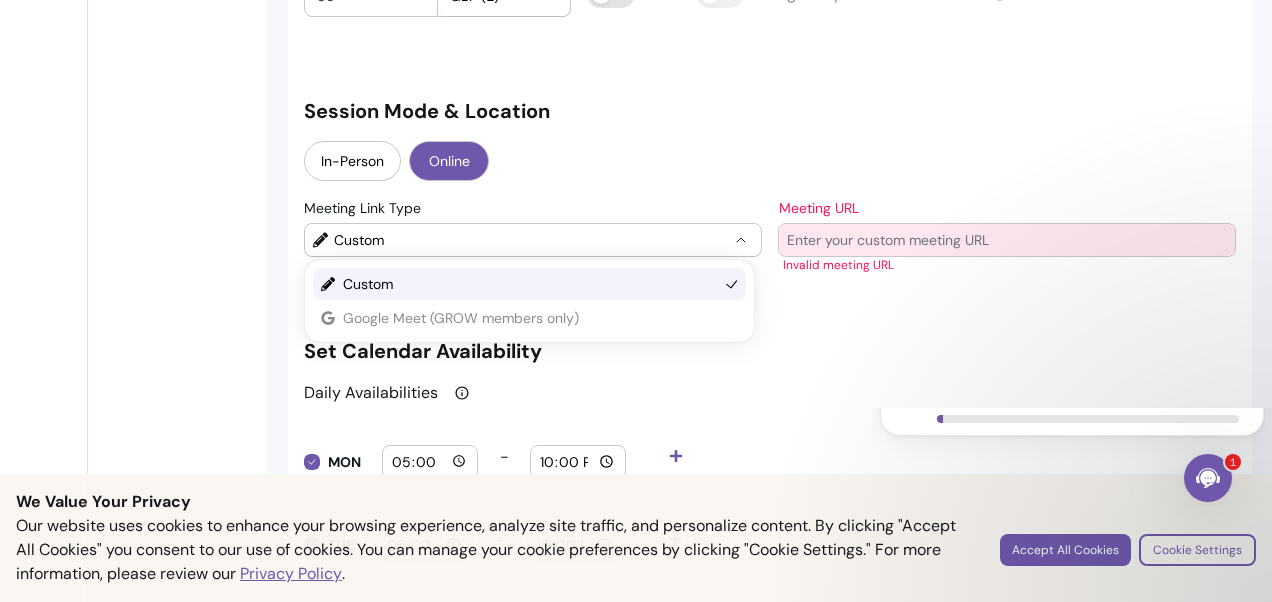 click on "Custom Google Meet (GROW members only)" at bounding box center (529, 301) 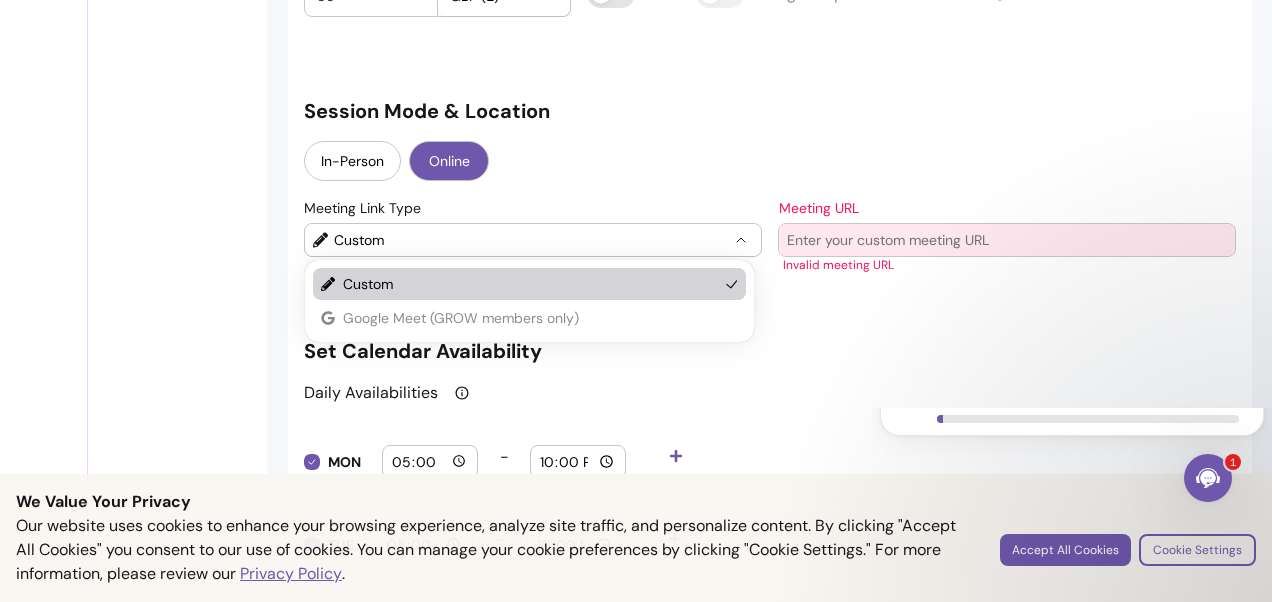 click on "Custom" at bounding box center [530, 284] 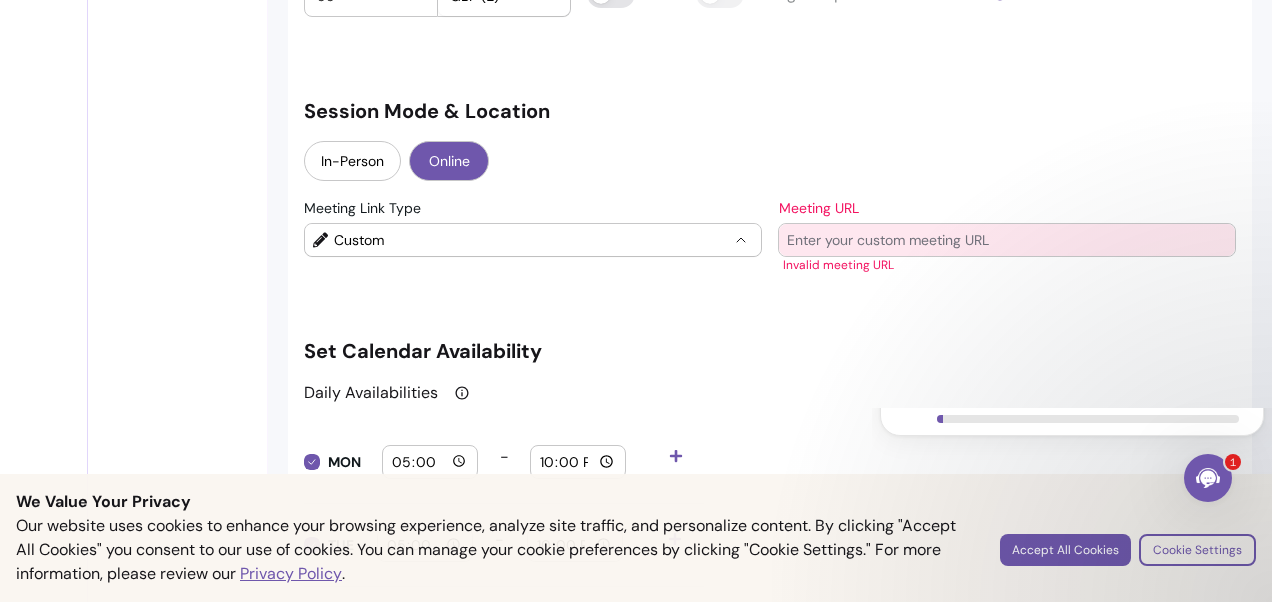 click on "**********" at bounding box center (770, 174) 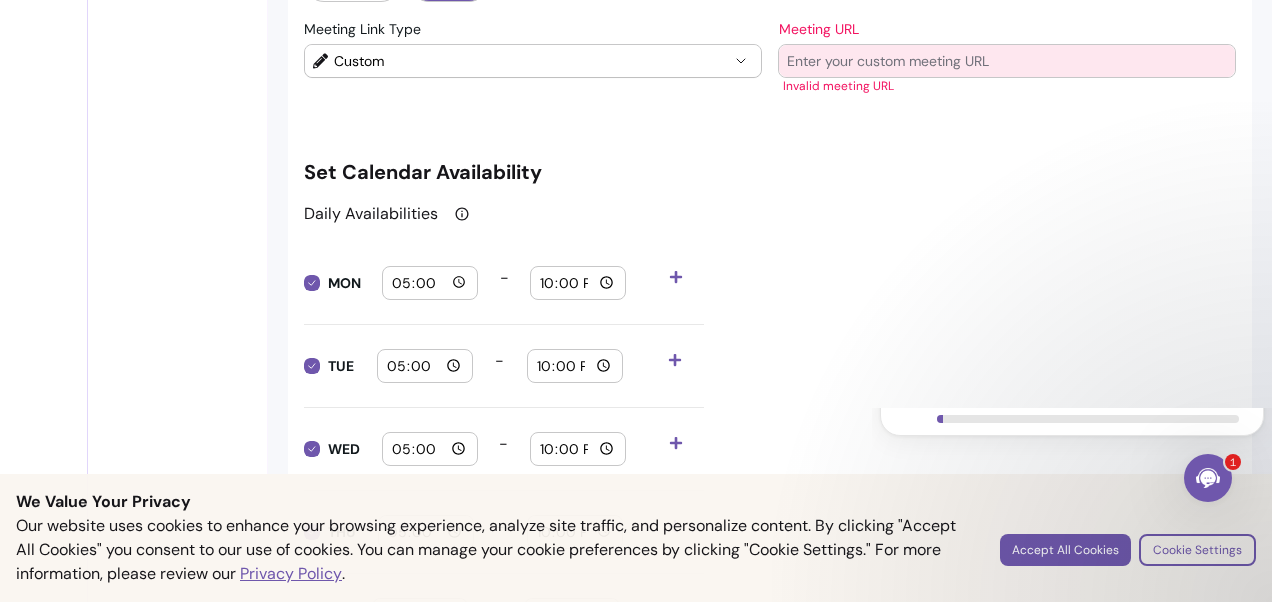 scroll, scrollTop: 1863, scrollLeft: 0, axis: vertical 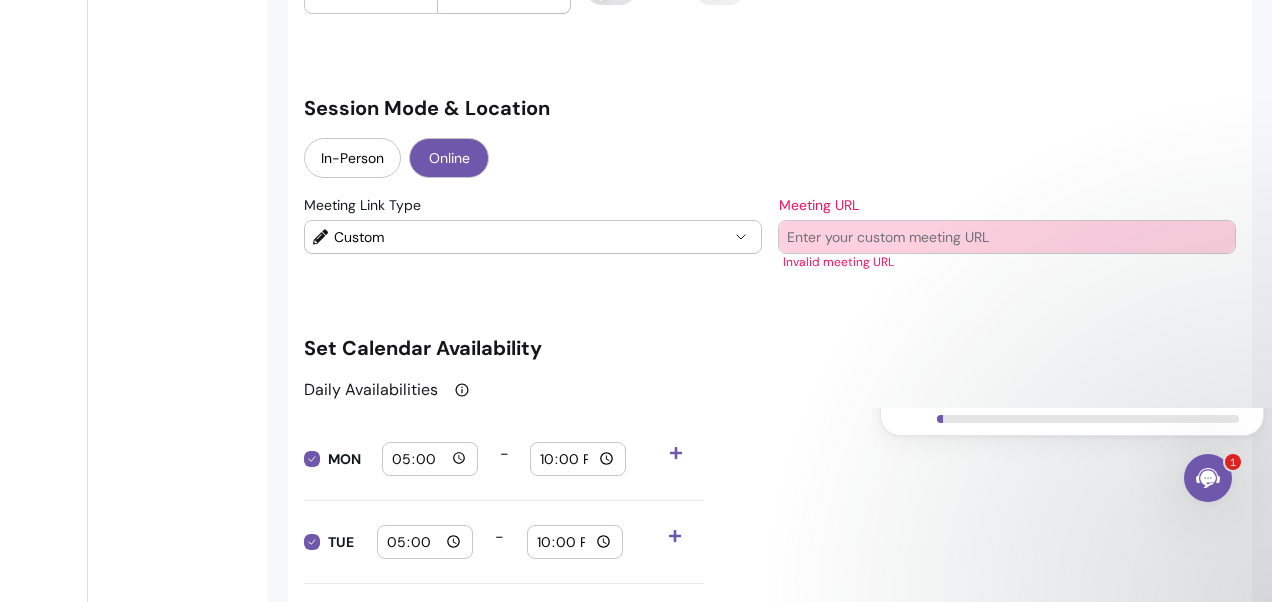 click on "Meeting URL" at bounding box center [1007, 237] 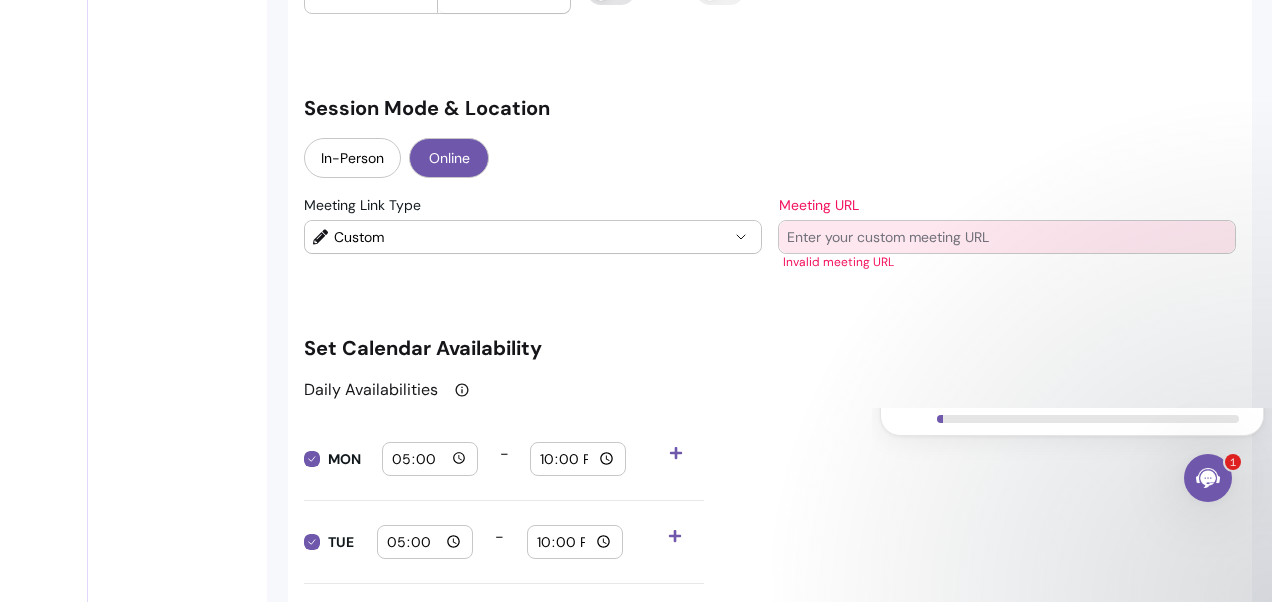 click at bounding box center [1007, 237] 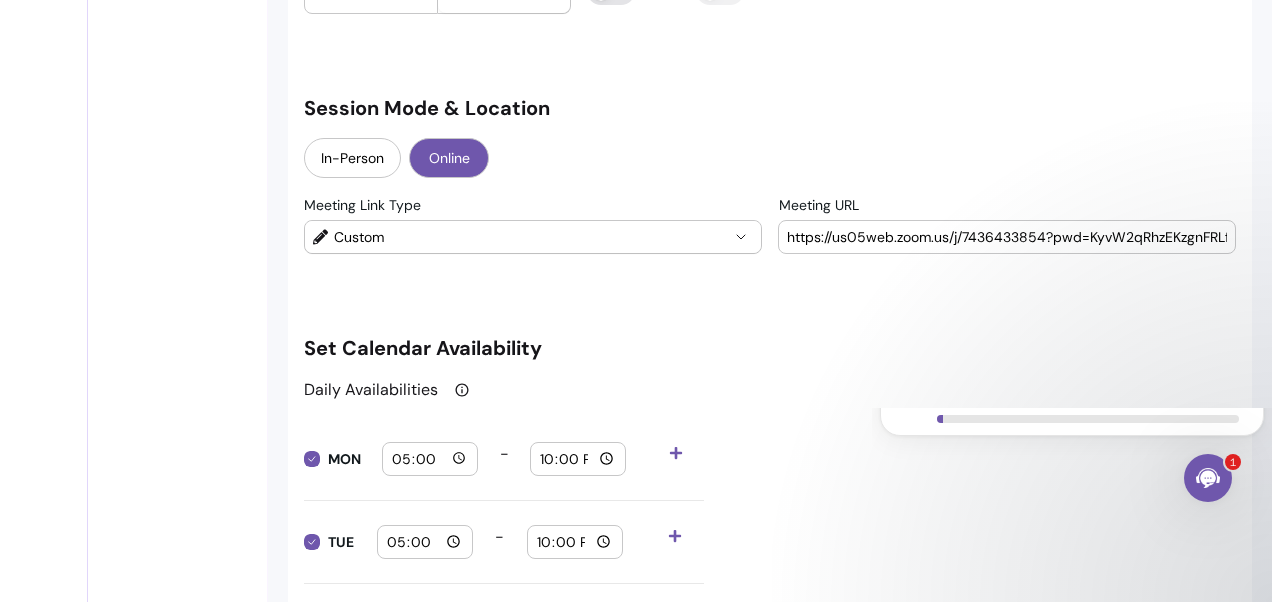 scroll, scrollTop: 0, scrollLeft: 112, axis: horizontal 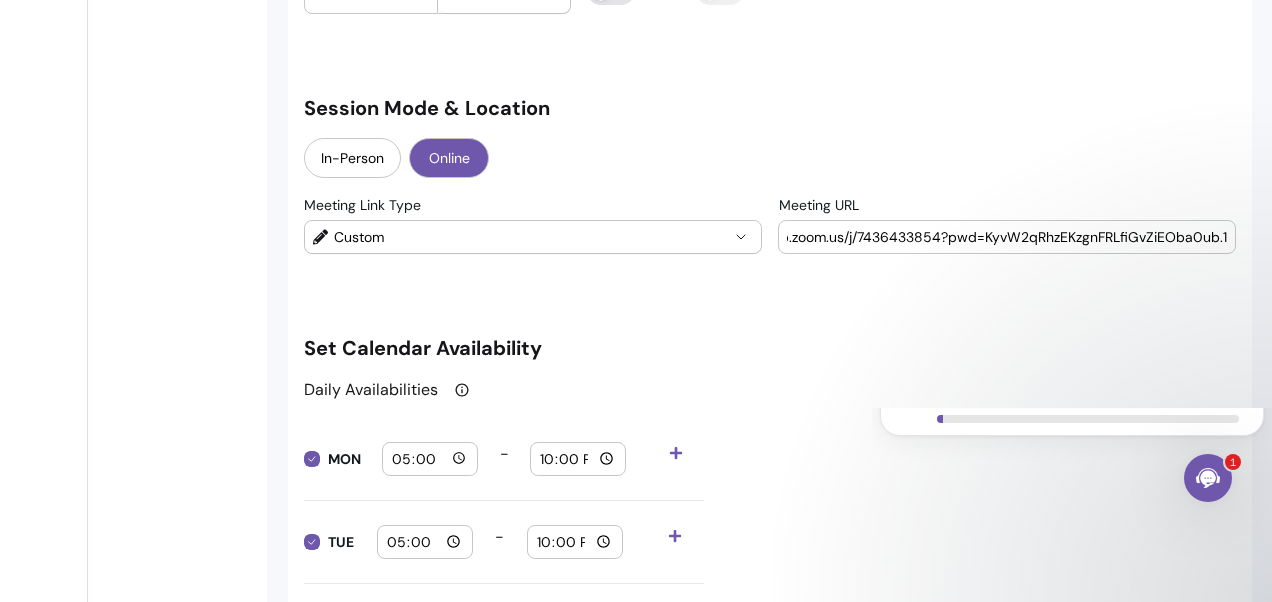 type on "https://us05web.zoom.us/j/7436433854?pwd=KyvW2qRhzEKzgnFRLfiGvZiEOba0ub.1" 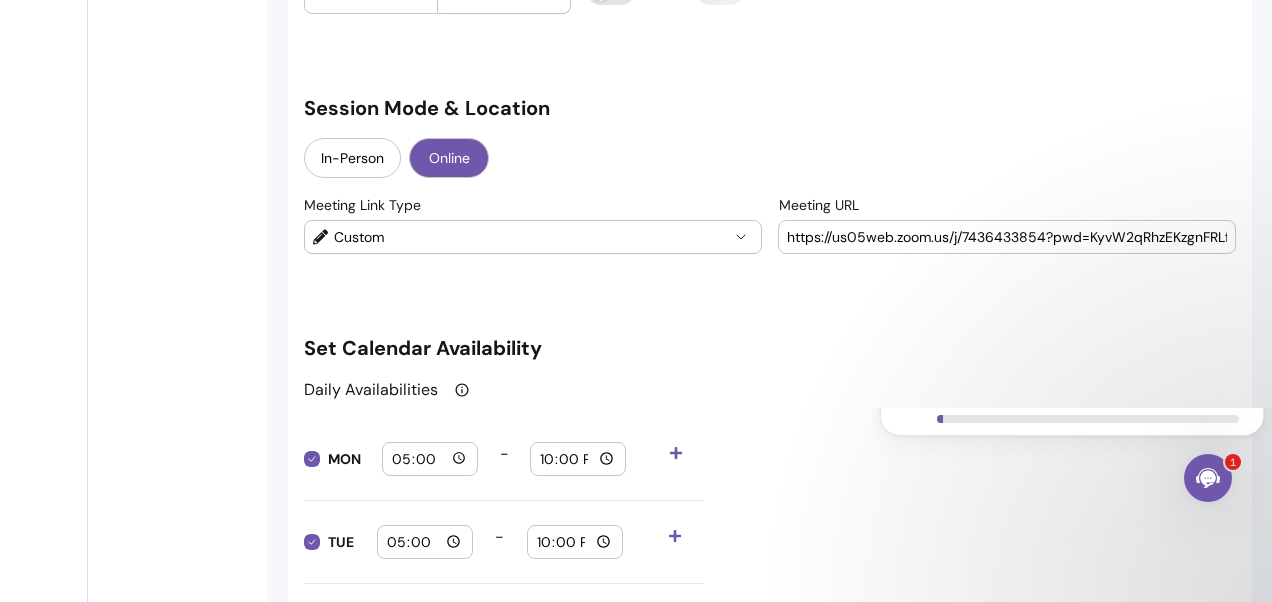 click on "**********" at bounding box center [770, 171] 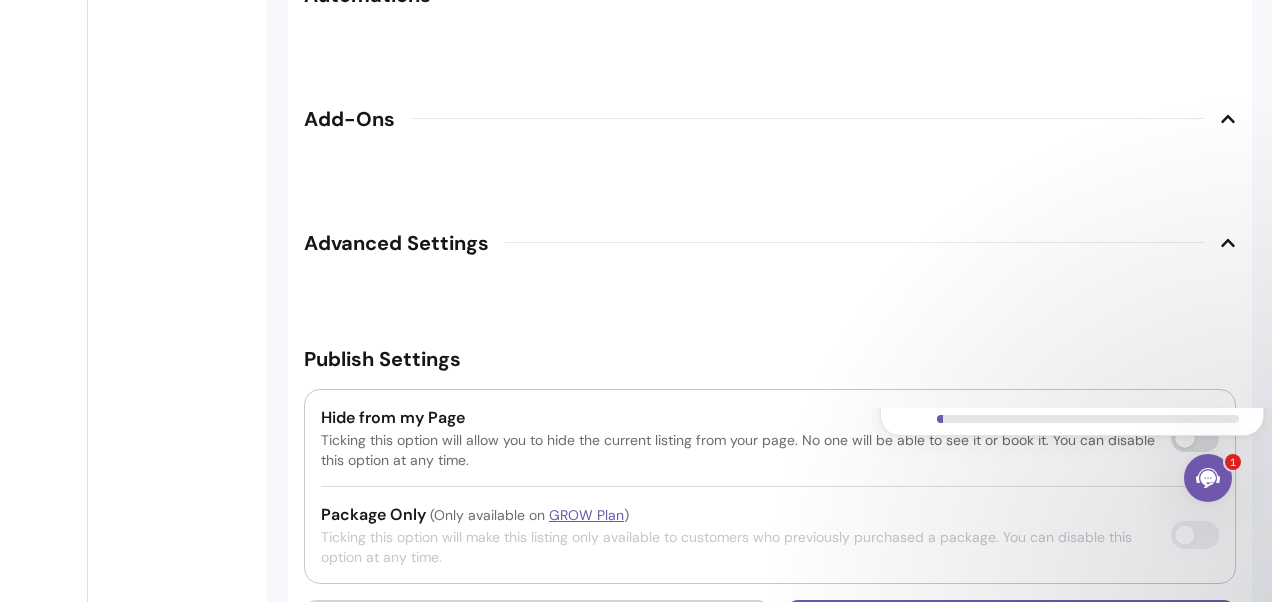 scroll, scrollTop: 2962, scrollLeft: 0, axis: vertical 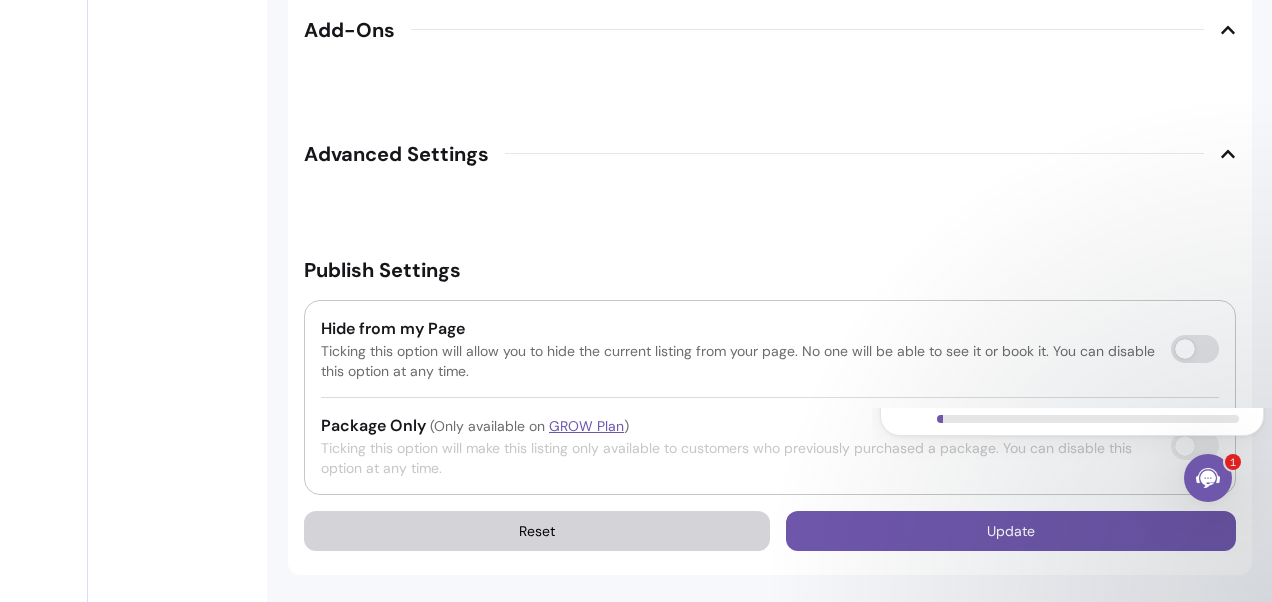 click on "Set up your account  6 steps • About 6 minutes" at bounding box center [1072, 478] 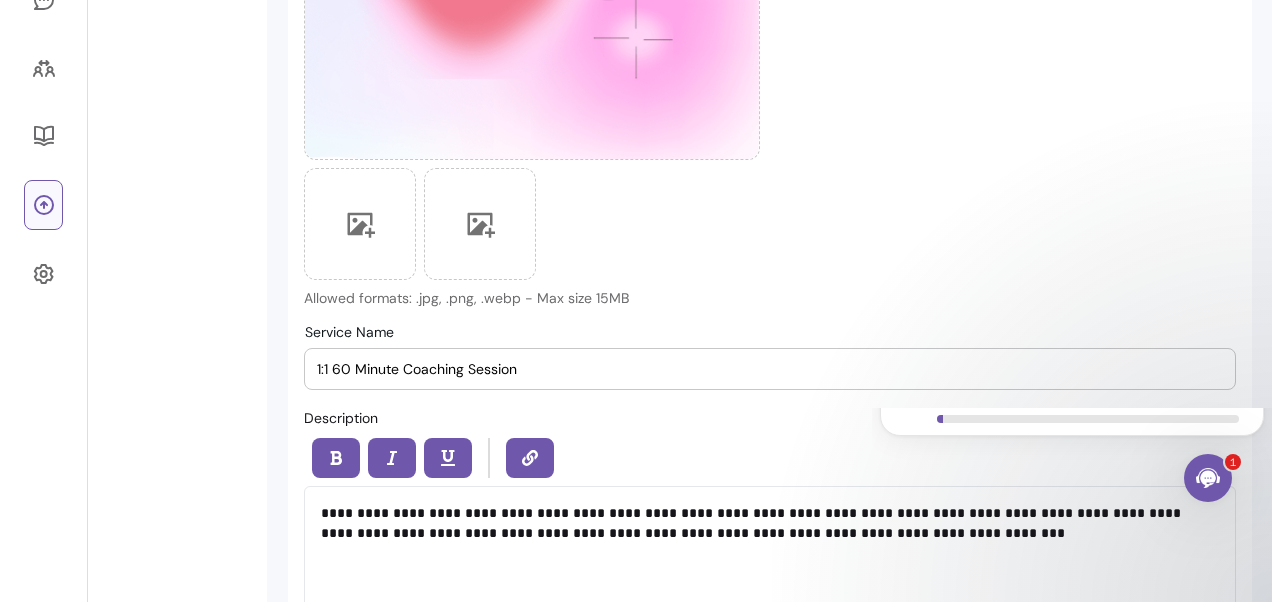 scroll, scrollTop: 519, scrollLeft: 0, axis: vertical 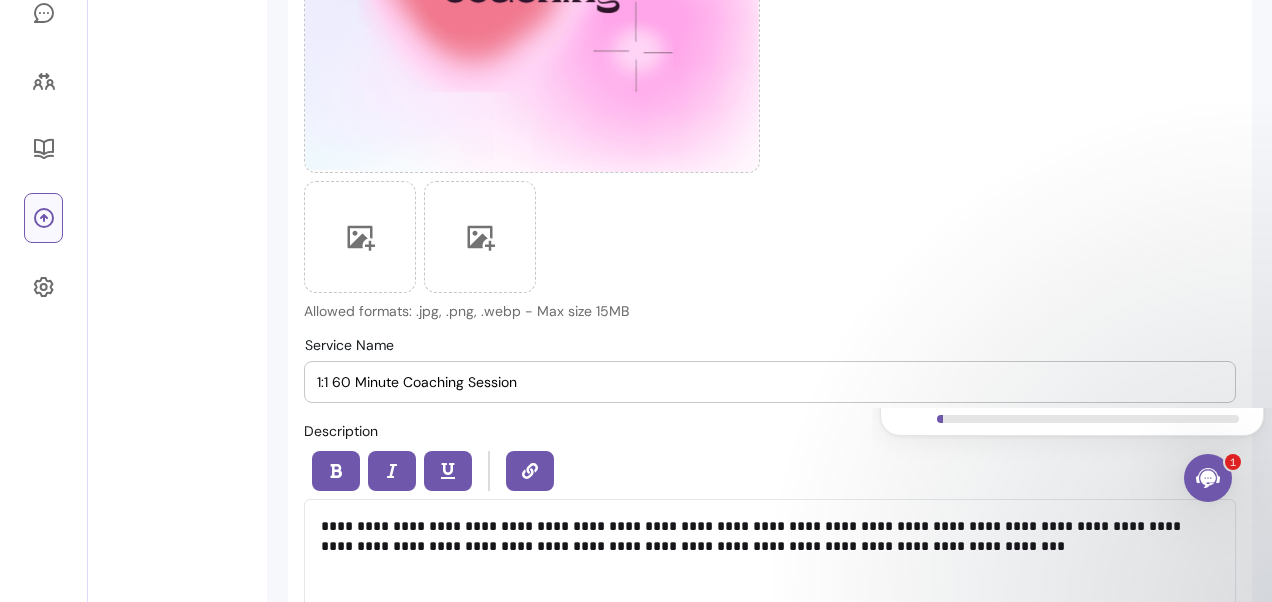 click on "**********" at bounding box center [770, 1323] 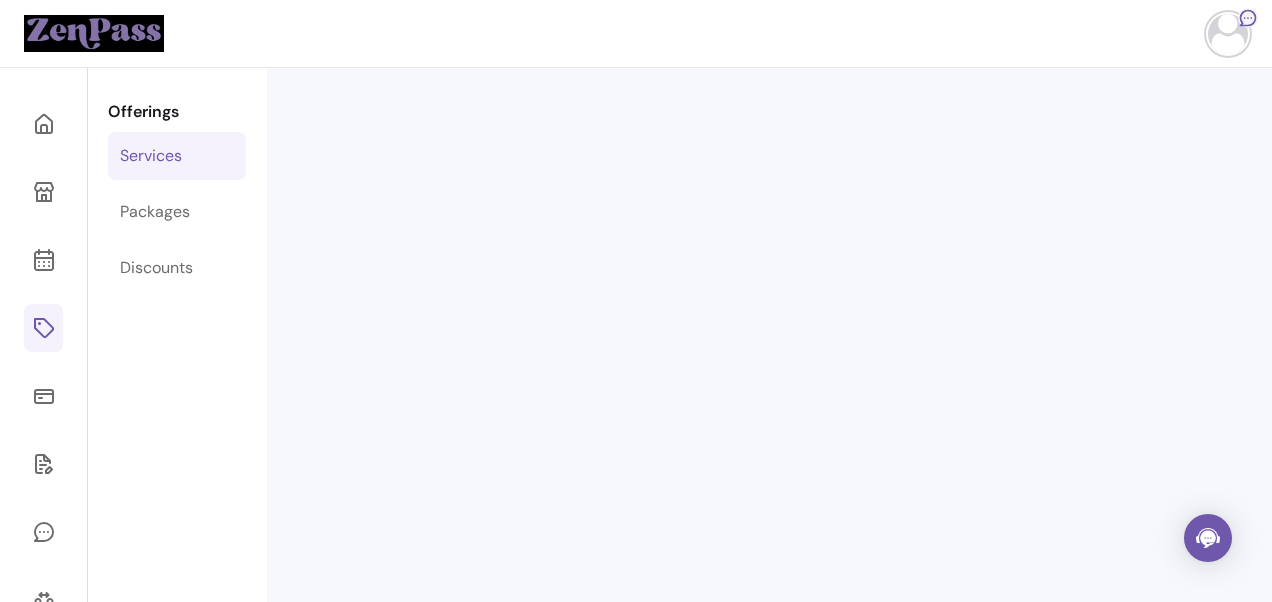 scroll, scrollTop: 0, scrollLeft: 0, axis: both 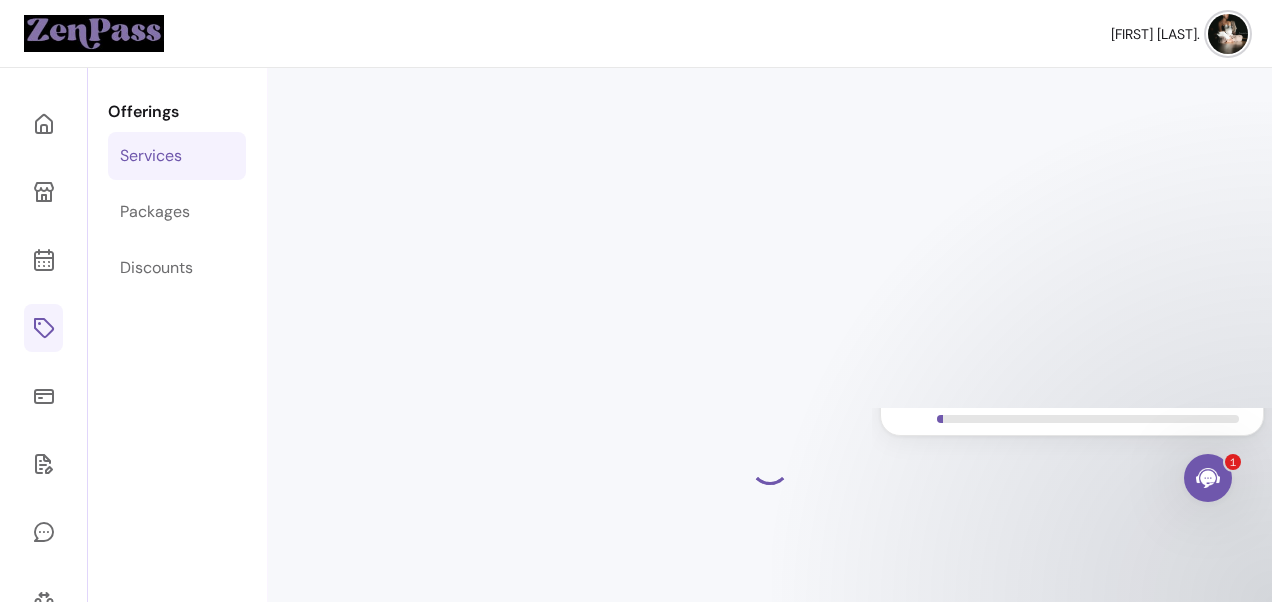 select on "**" 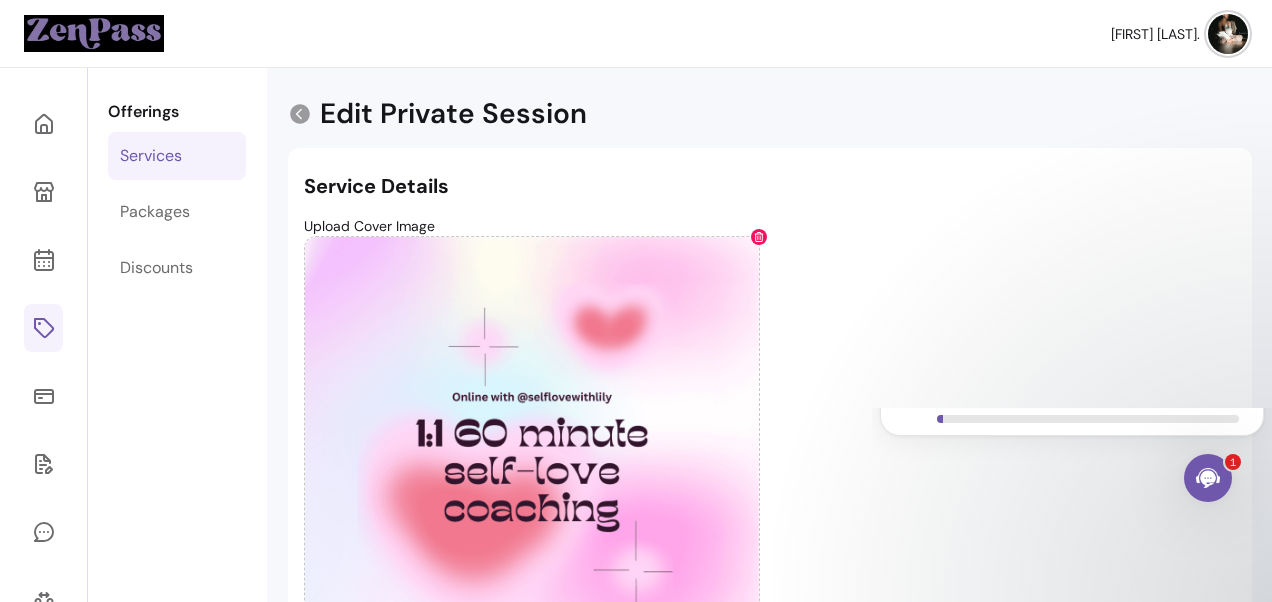 scroll, scrollTop: 526, scrollLeft: 0, axis: vertical 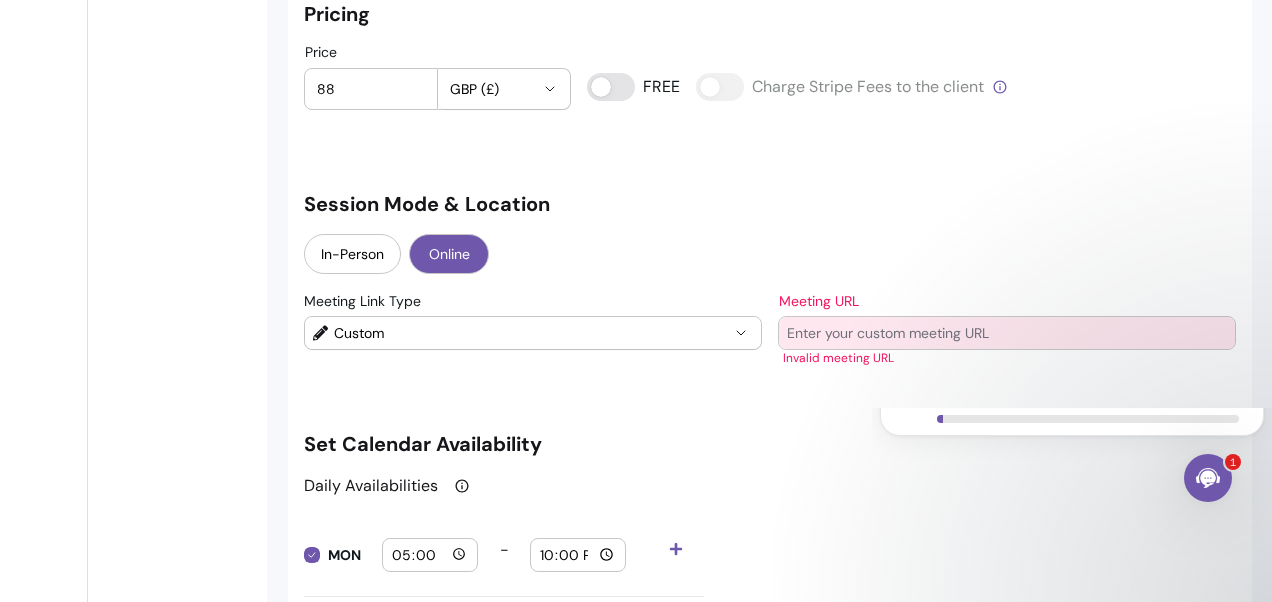 click on "Meeting URL" at bounding box center [1007, 333] 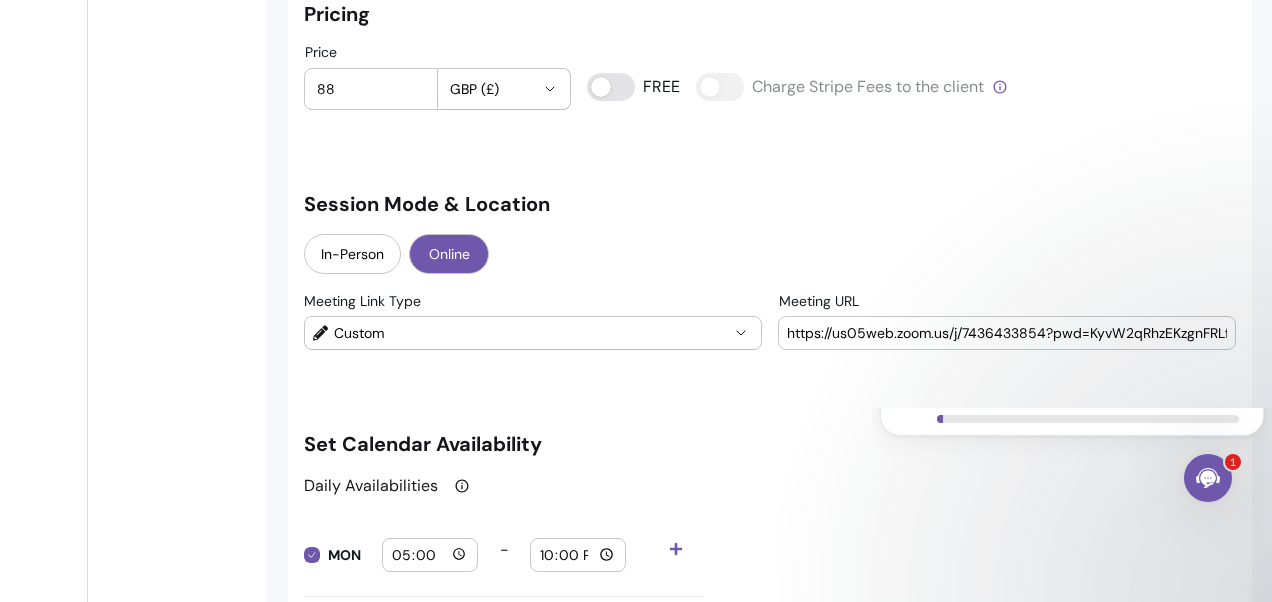 scroll, scrollTop: 0, scrollLeft: 112, axis: horizontal 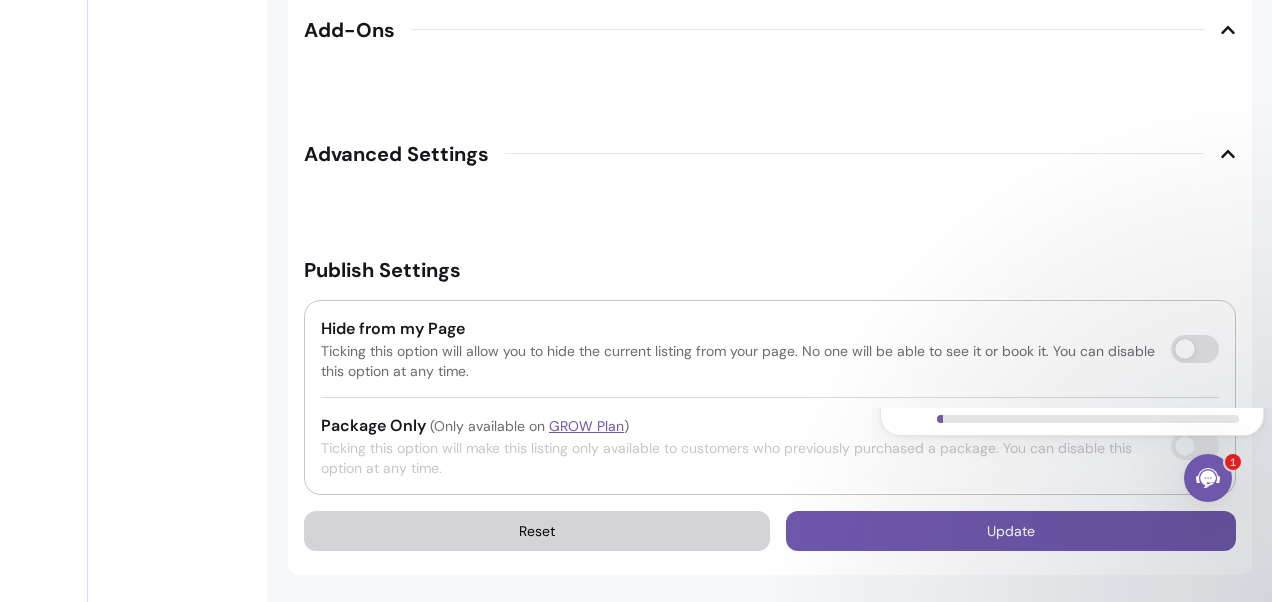 type on "https://us05web.zoom.us/j/7436433854?pwd=KyvW2qRhzEKzgnFRLfiGvZiEOba0ub.1" 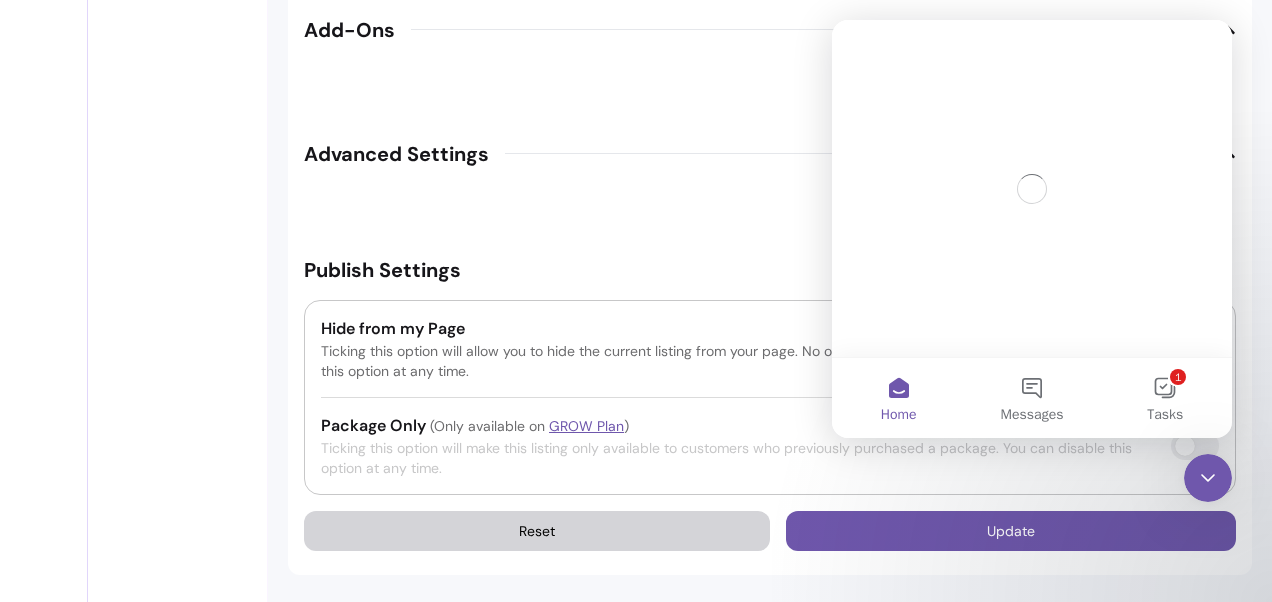 scroll, scrollTop: 0, scrollLeft: 0, axis: both 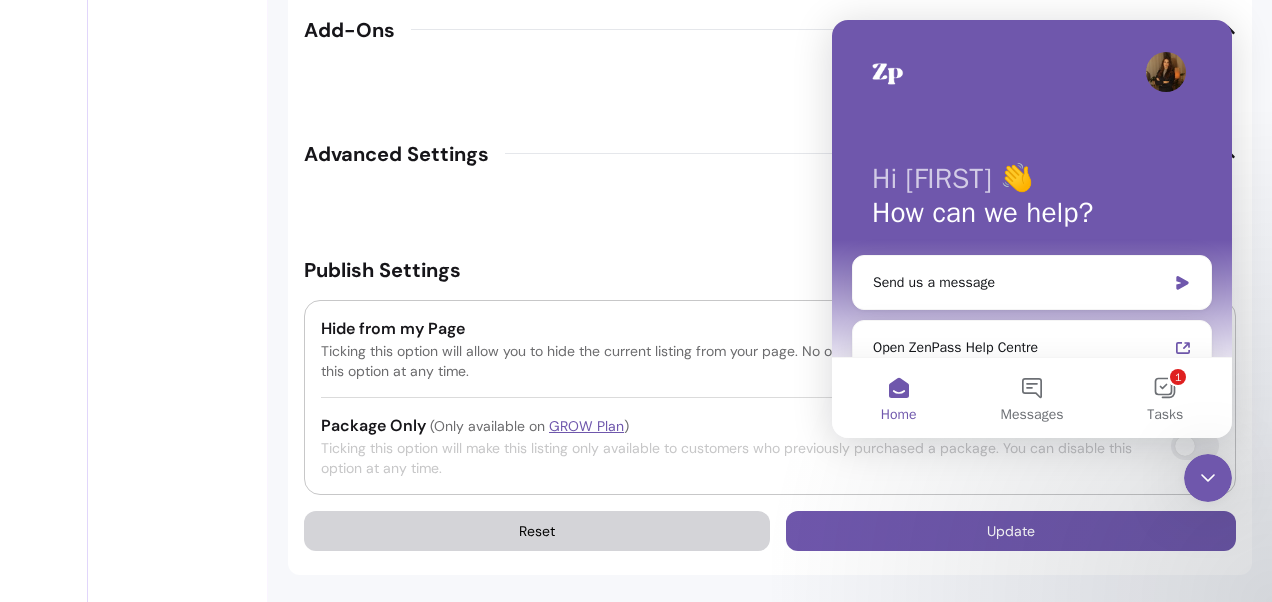 click on "**********" at bounding box center (770, -1146) 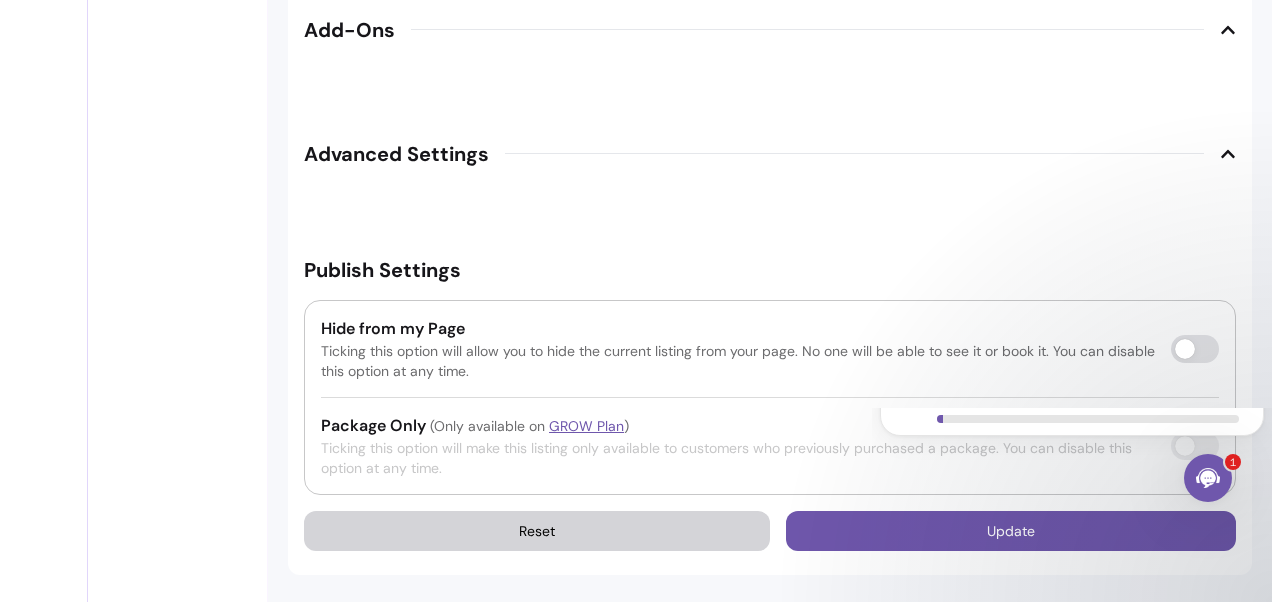 scroll, scrollTop: 0, scrollLeft: 0, axis: both 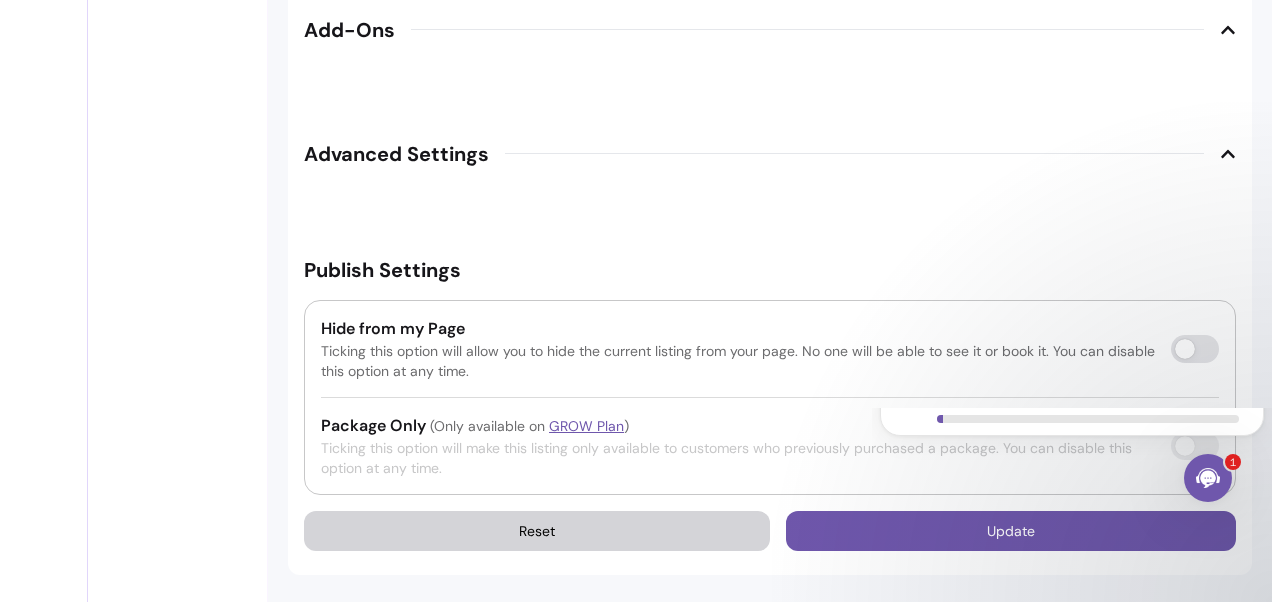 click on "Set up your account  6 steps • About 6 minutes" at bounding box center (1072, 478) 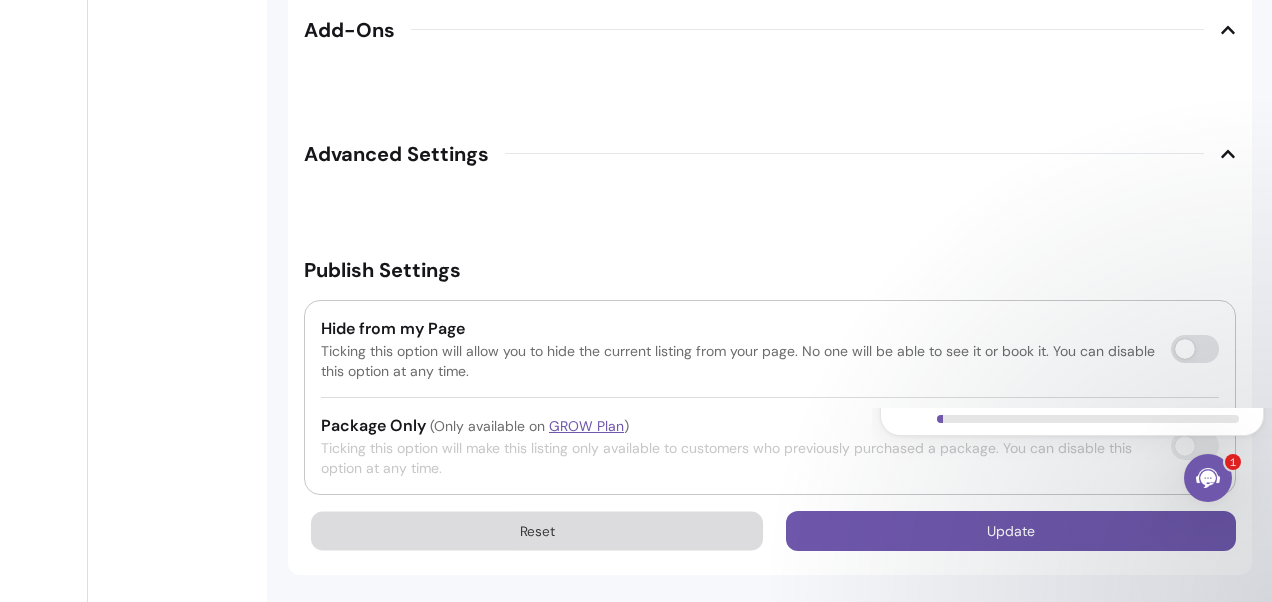 click on "Reset" at bounding box center (537, 530) 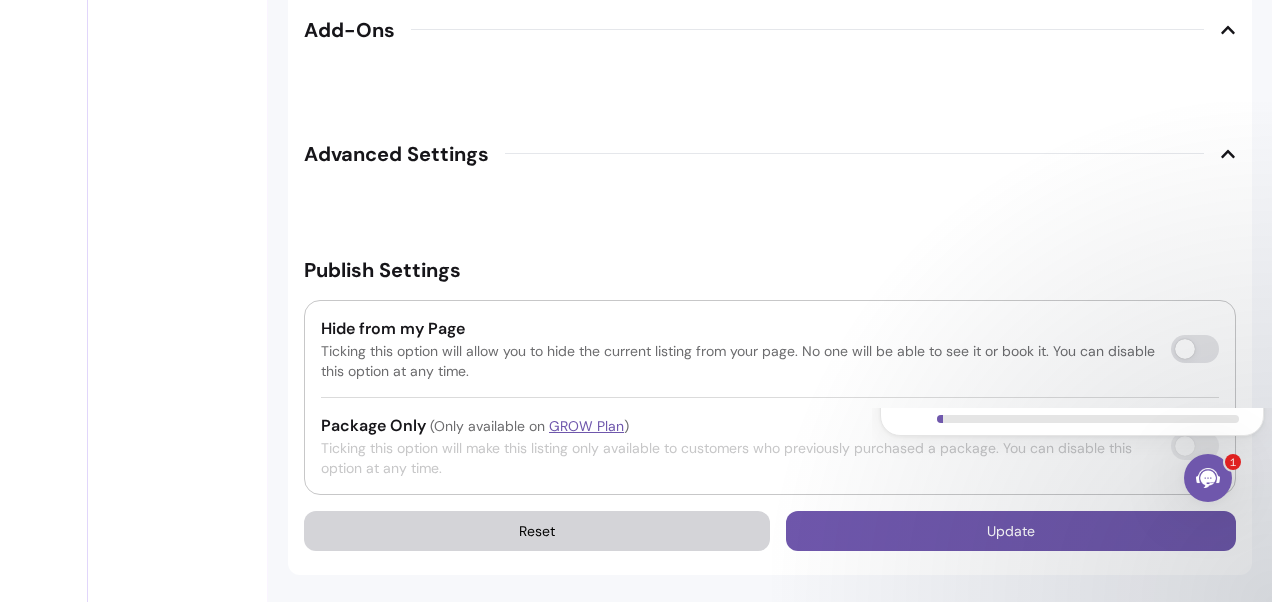 click on "Set up your account  6 steps • About 6 minutes" at bounding box center (1072, 478) 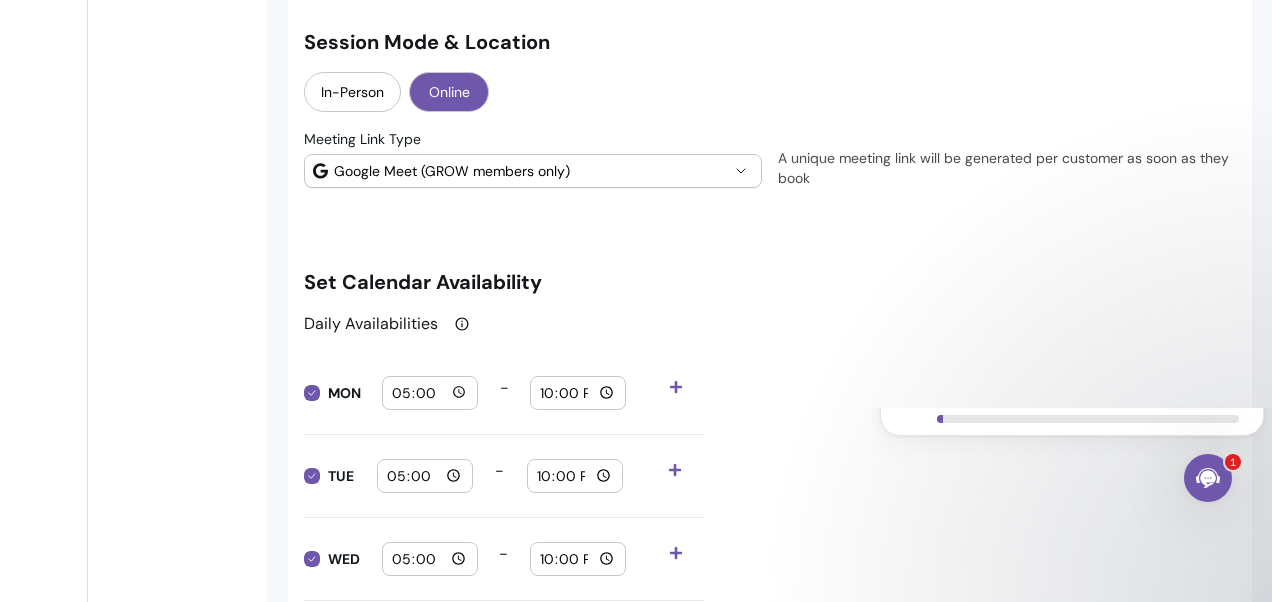 scroll, scrollTop: 1731, scrollLeft: 0, axis: vertical 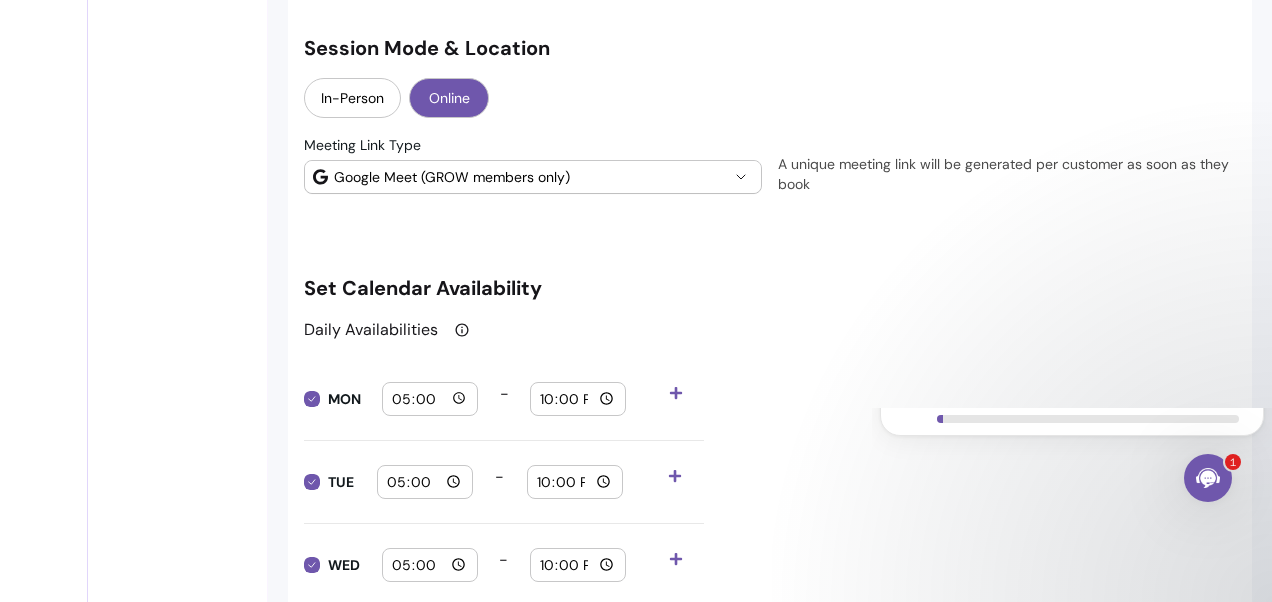 click on "Google Meet (GROW members only)" at bounding box center [533, 177] 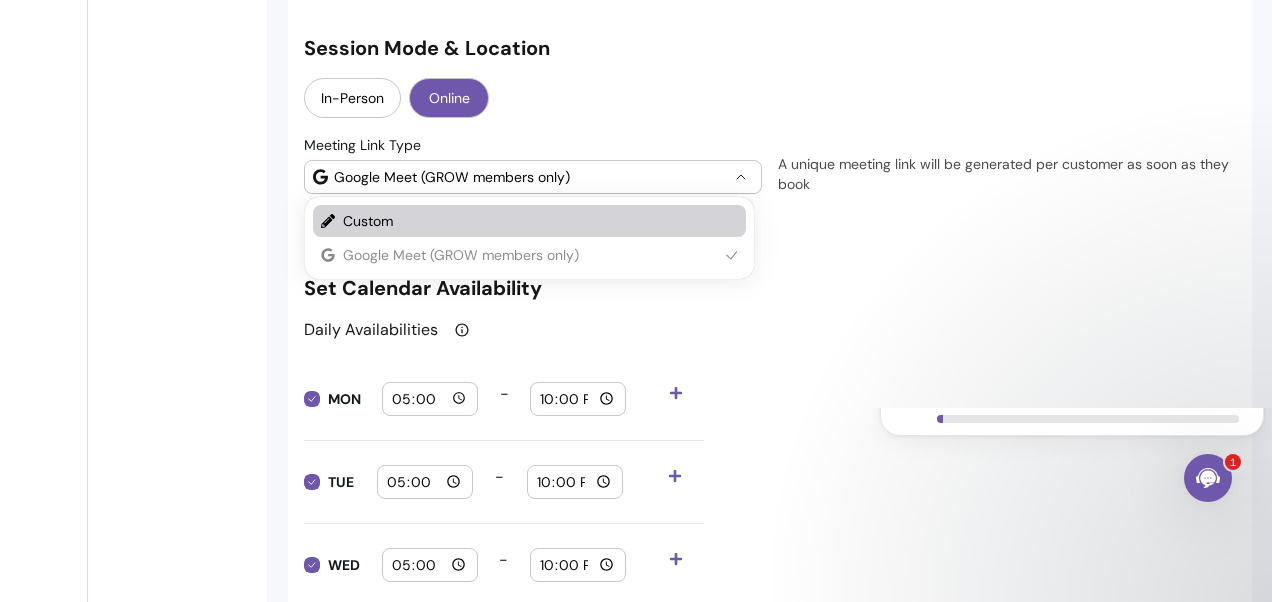 click on "Custom" at bounding box center [530, 221] 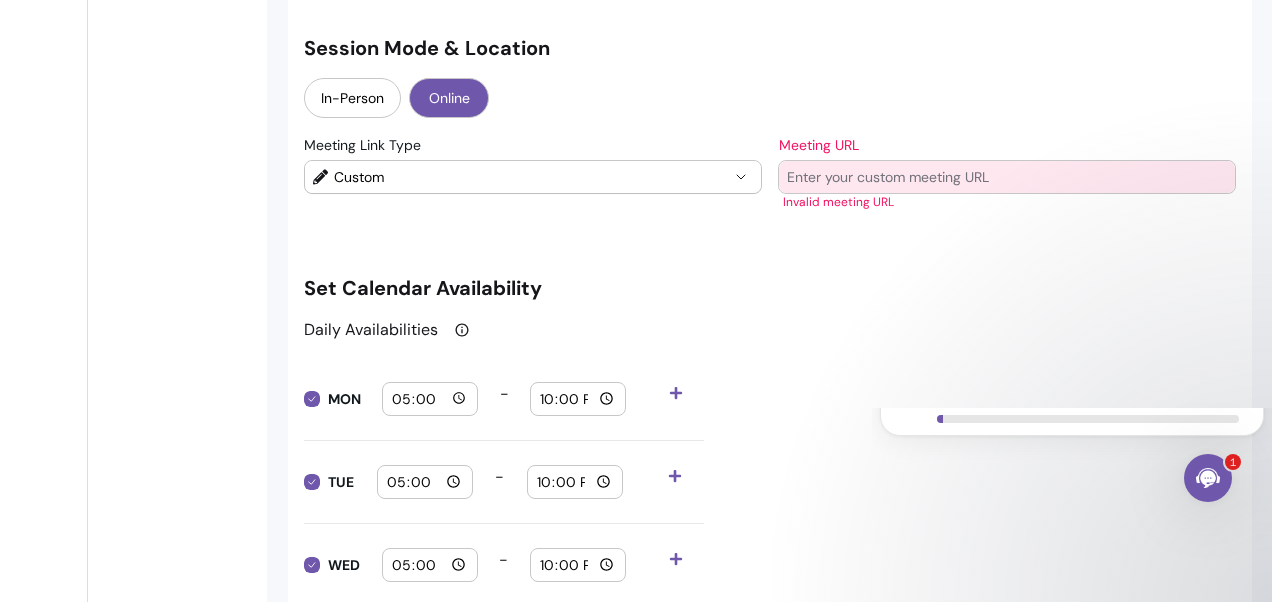 select on "******" 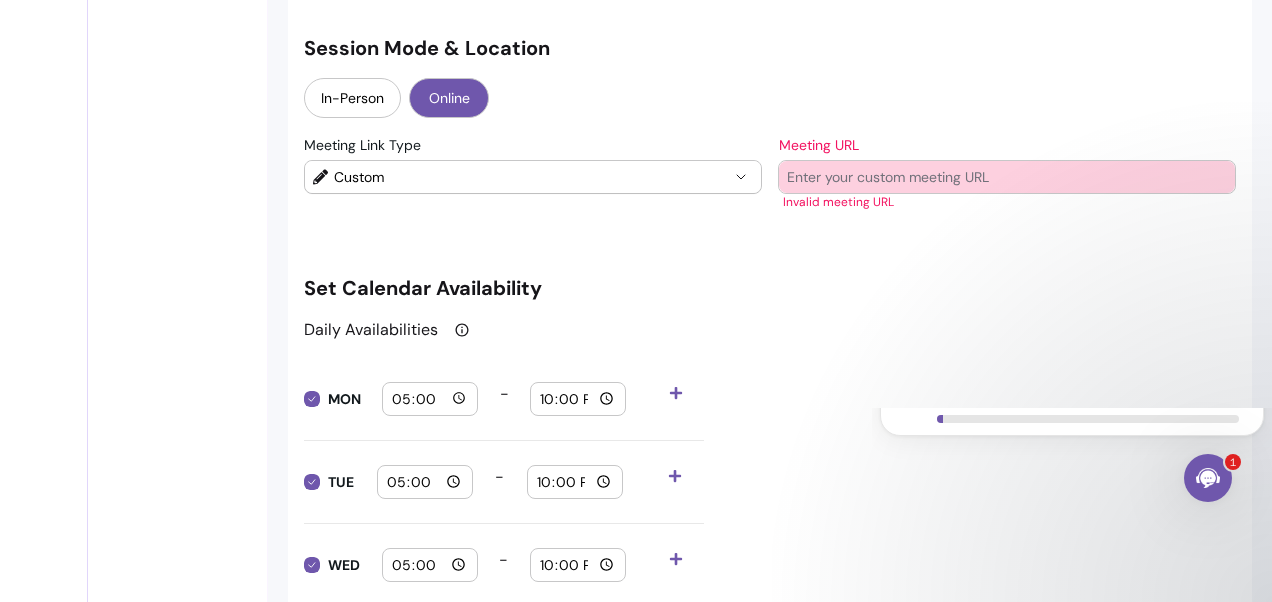 click at bounding box center (1007, 177) 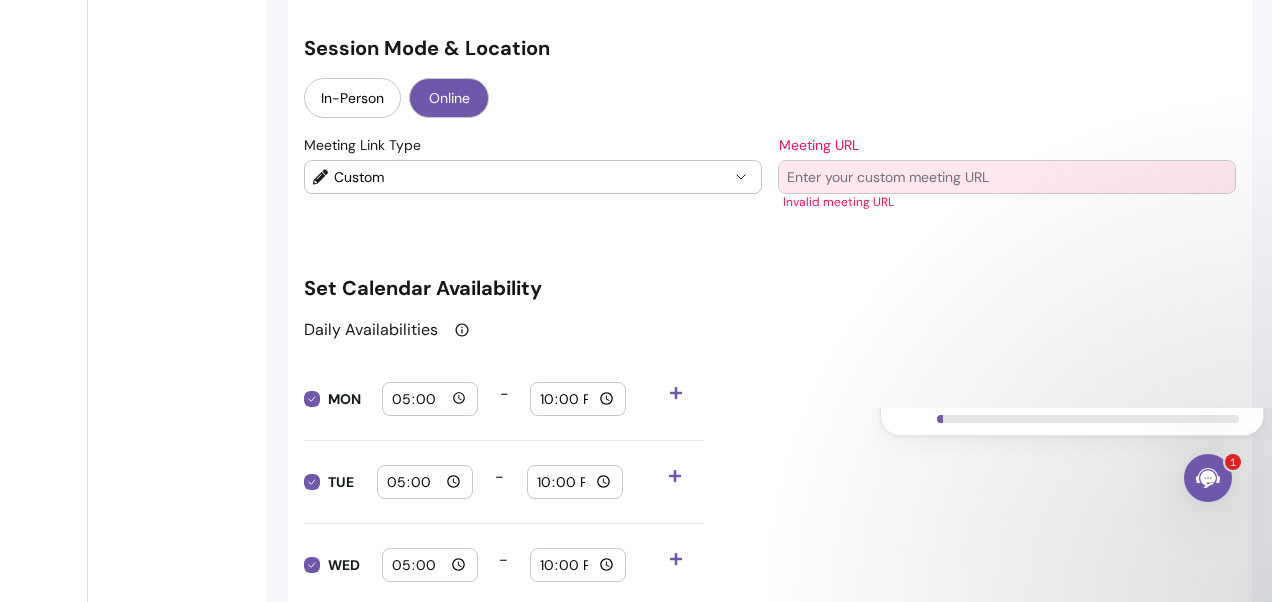 paste on "https://us05web.zoom.us/j/7436433854?pwd=KyvW2qRhzEKzgnFRLfiGvZiEOba0ub.1" 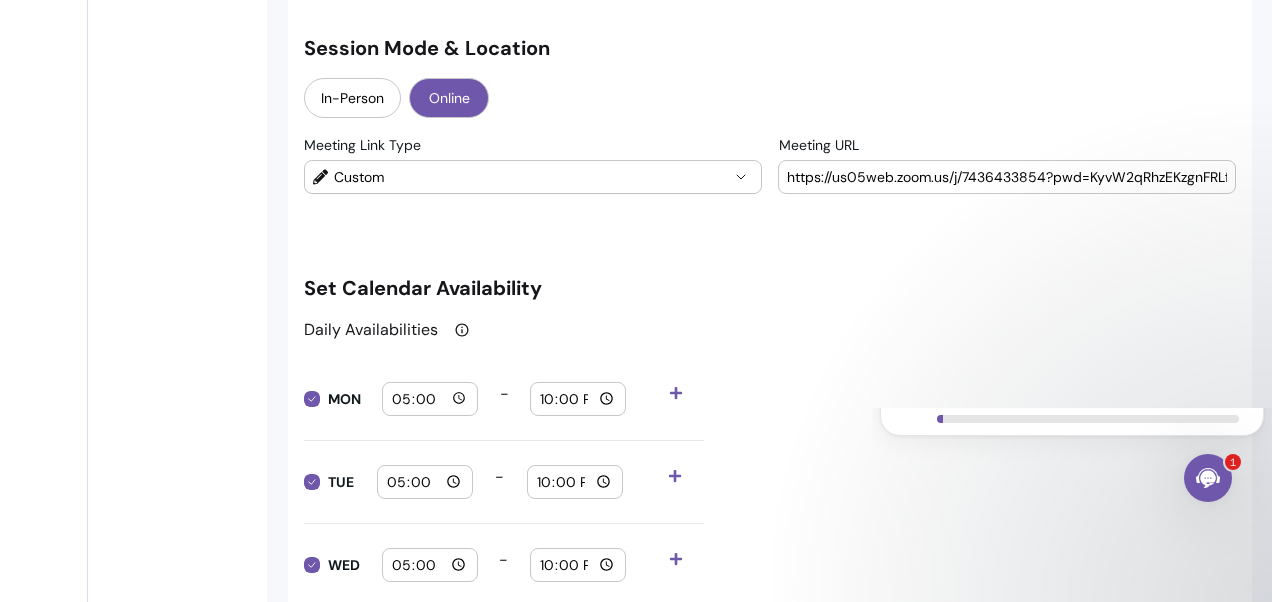 scroll, scrollTop: 0, scrollLeft: 112, axis: horizontal 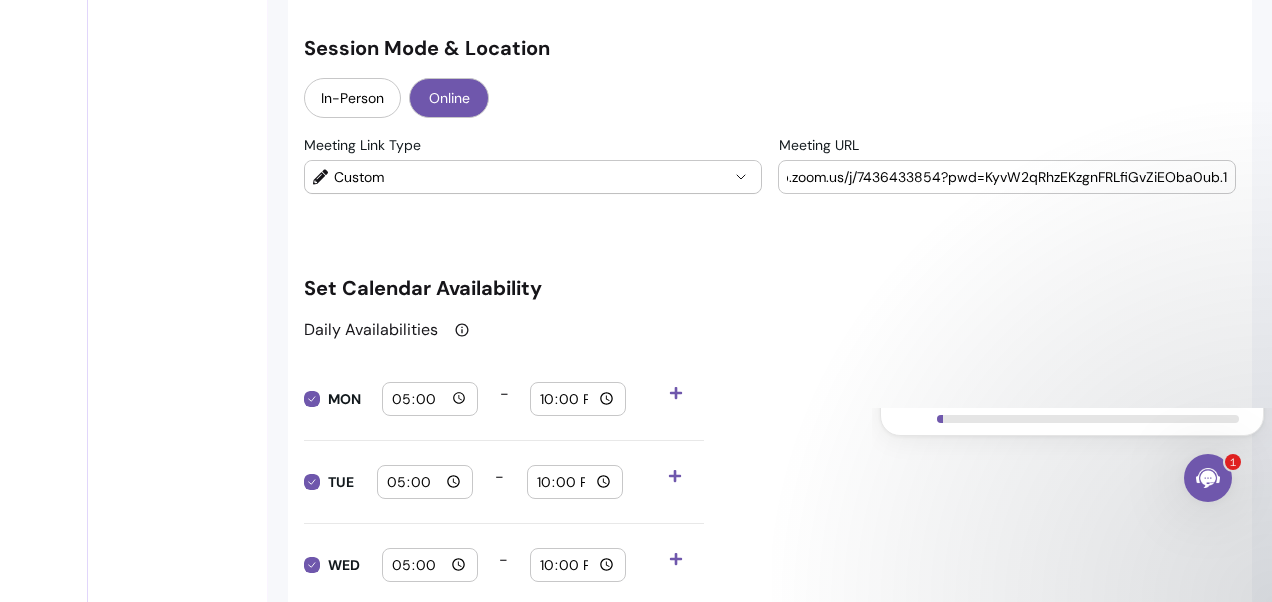 type on "https://us05web.zoom.us/j/7436433854?pwd=KyvW2qRhzEKzgnFRLfiGvZiEOba0ub.1" 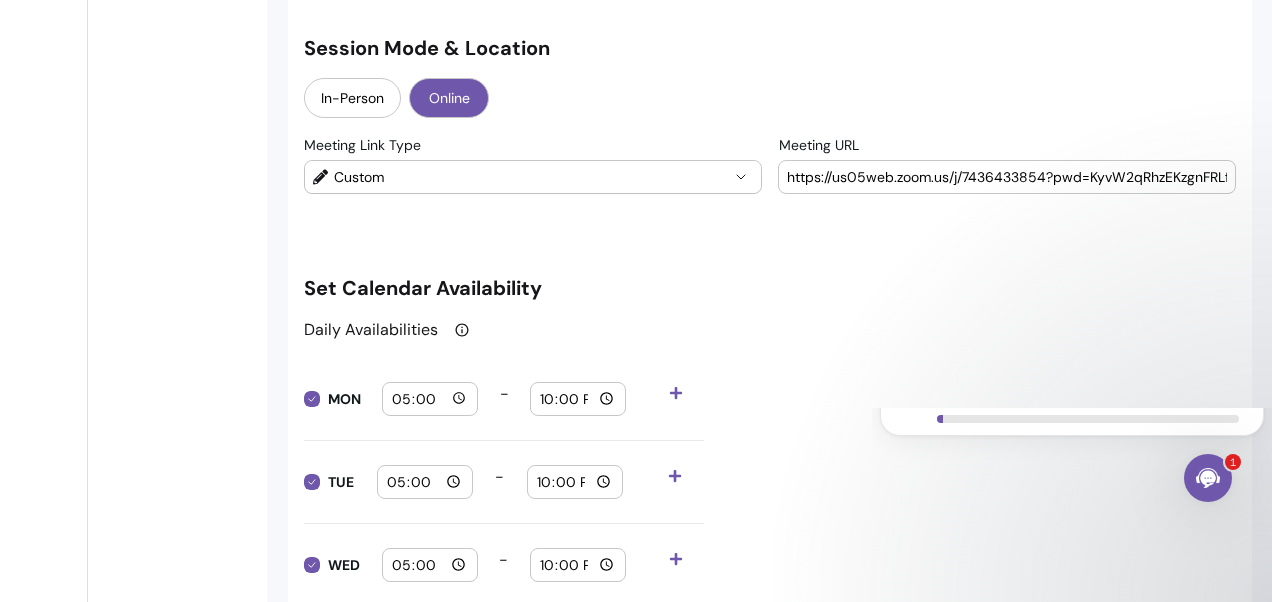 click on "Set Calendar Availability" at bounding box center (770, 288) 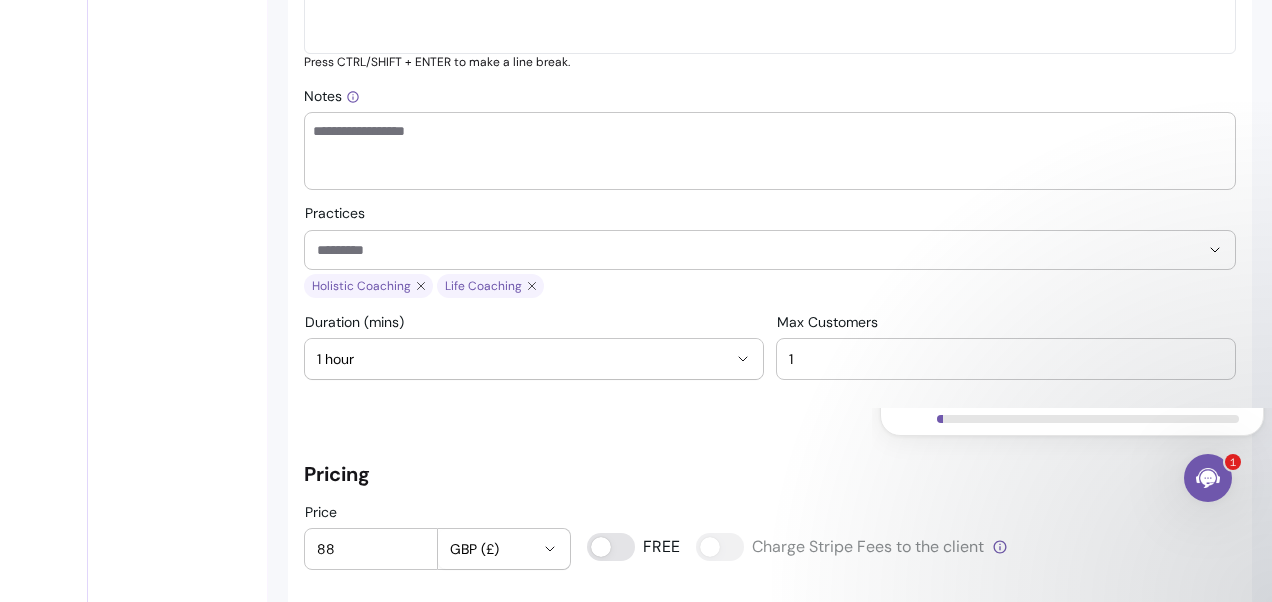 scroll, scrollTop: 689, scrollLeft: 0, axis: vertical 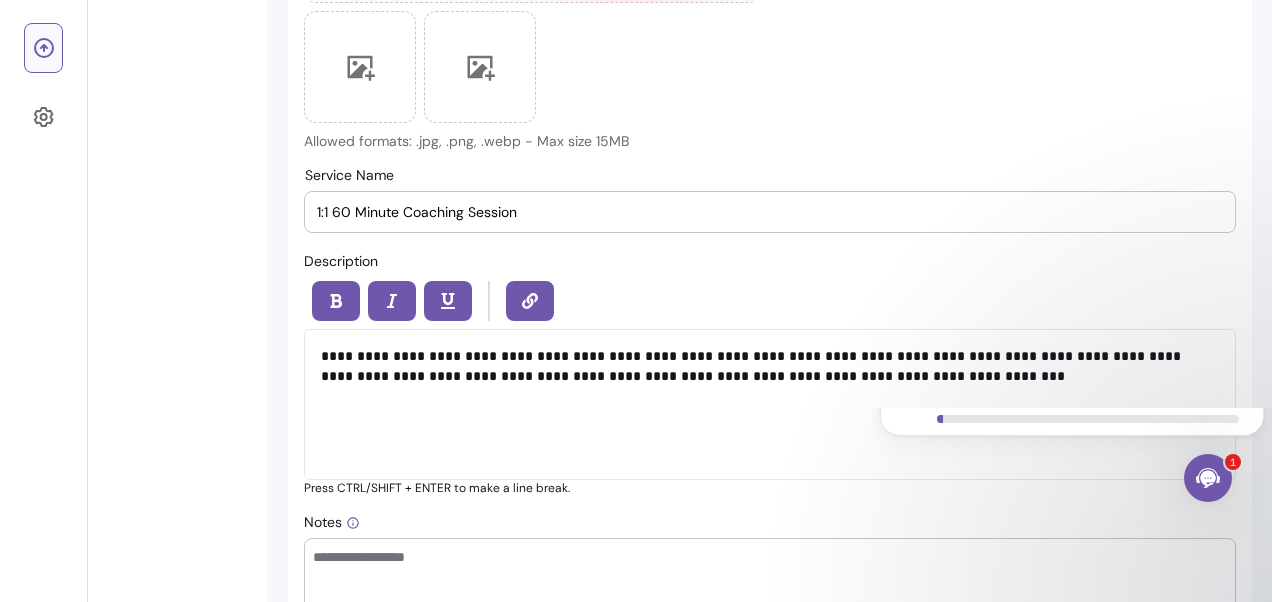click on "1:1 60 Minute Coaching Session" at bounding box center (770, 212) 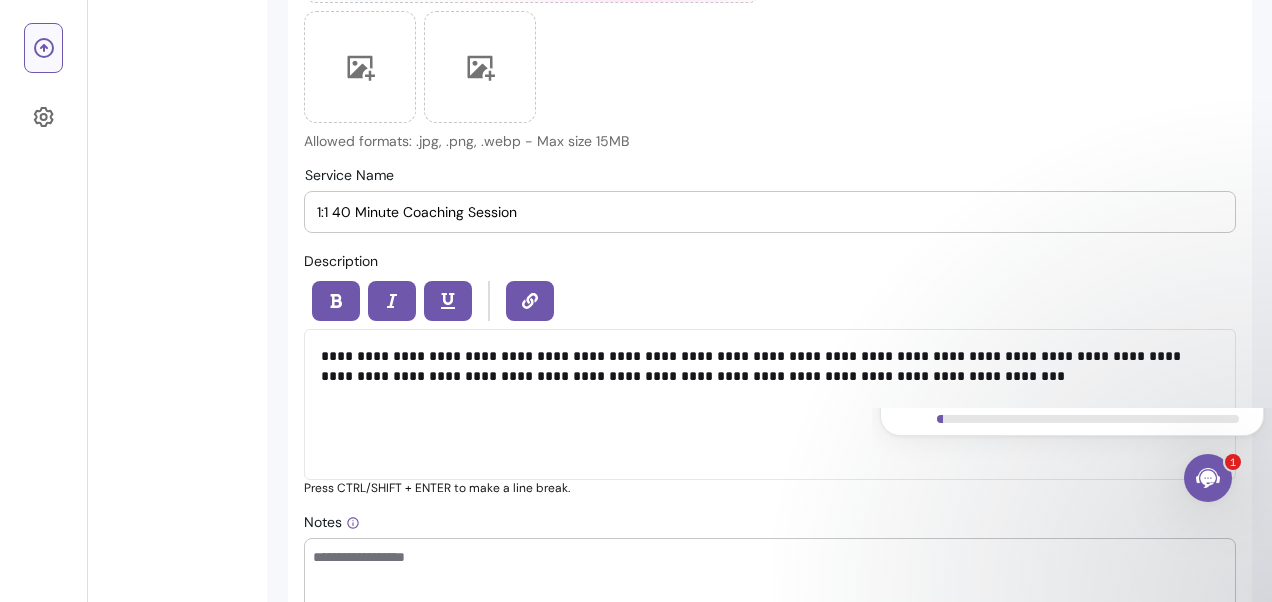 type on "1:1 40 Minute Coaching Session" 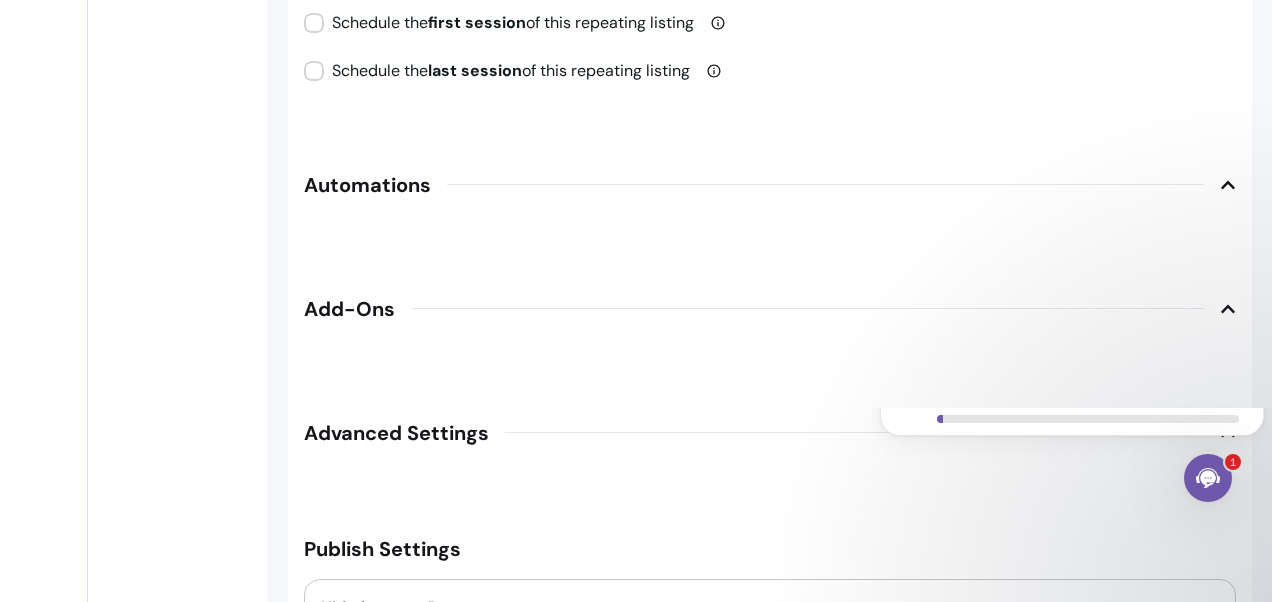 scroll, scrollTop: 2962, scrollLeft: 0, axis: vertical 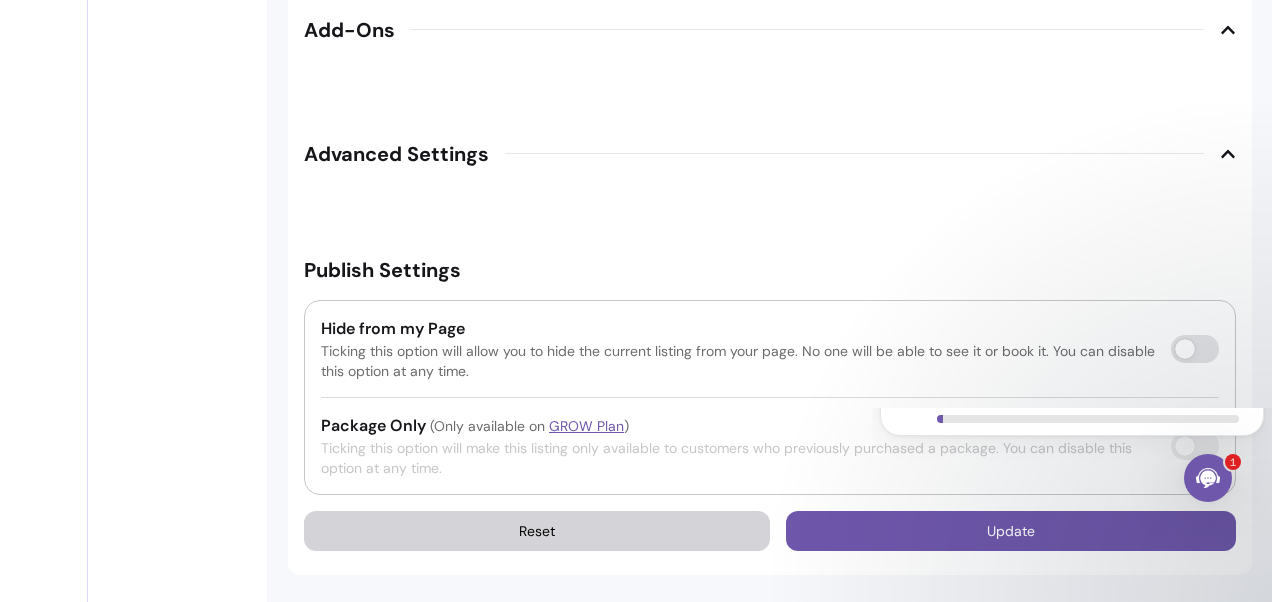click on "Set up your account  6 steps • About 6 minutes" 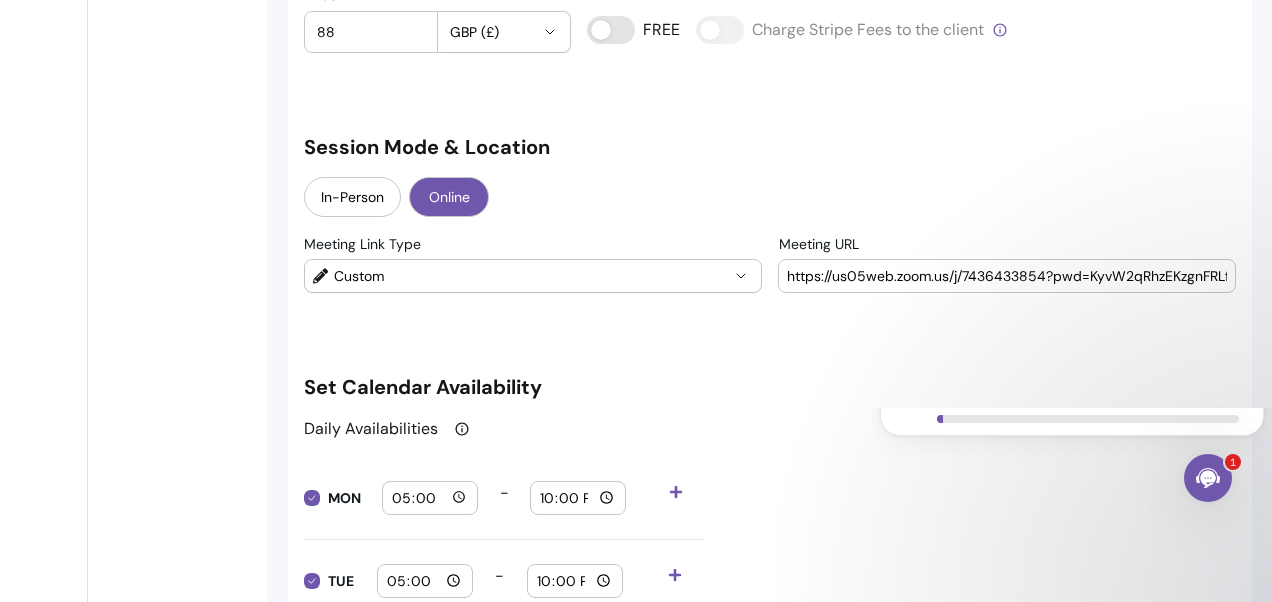 scroll, scrollTop: 1635, scrollLeft: 0, axis: vertical 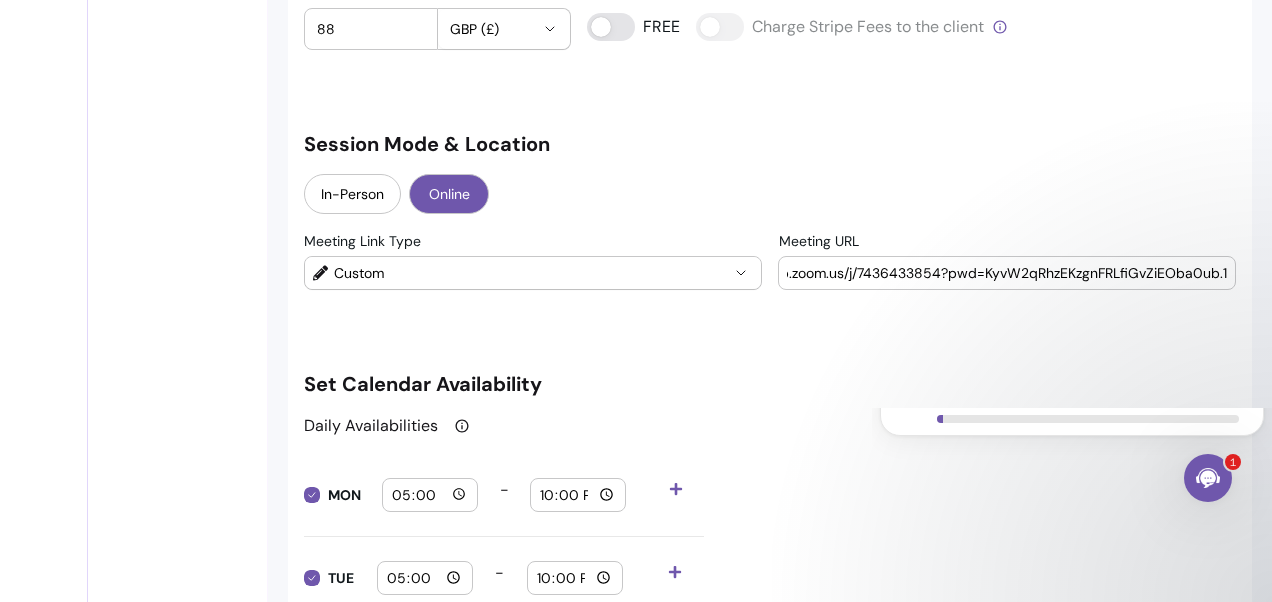 drag, startPoint x: 1043, startPoint y: 270, endPoint x: 1275, endPoint y: 298, distance: 233.68355 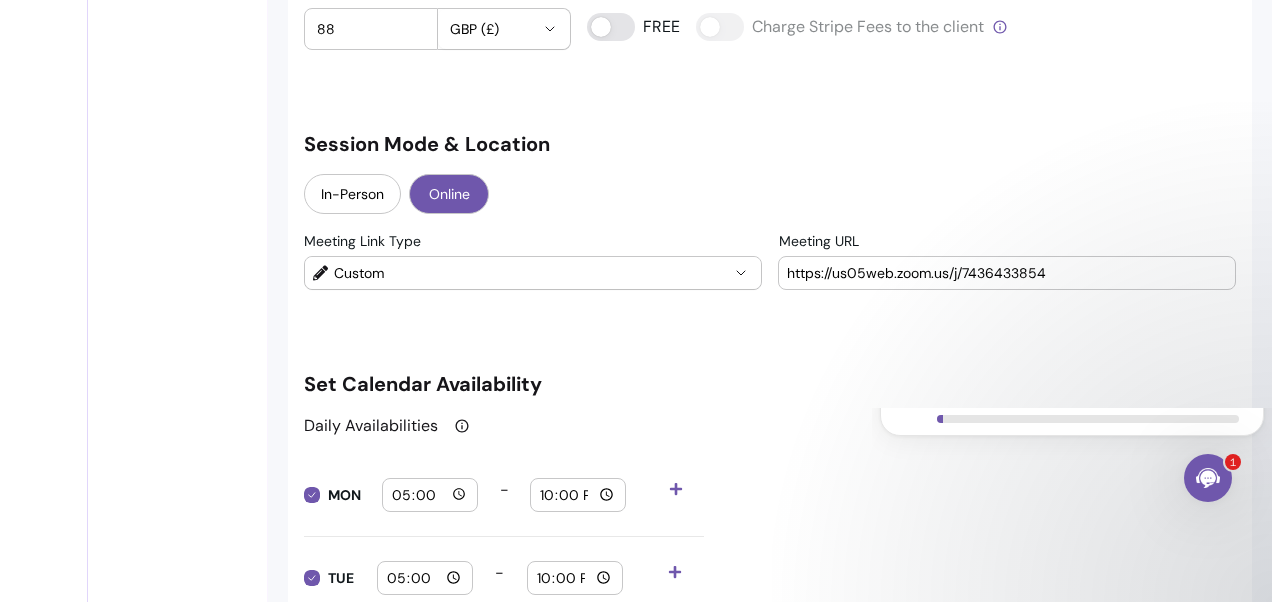 scroll, scrollTop: 0, scrollLeft: 0, axis: both 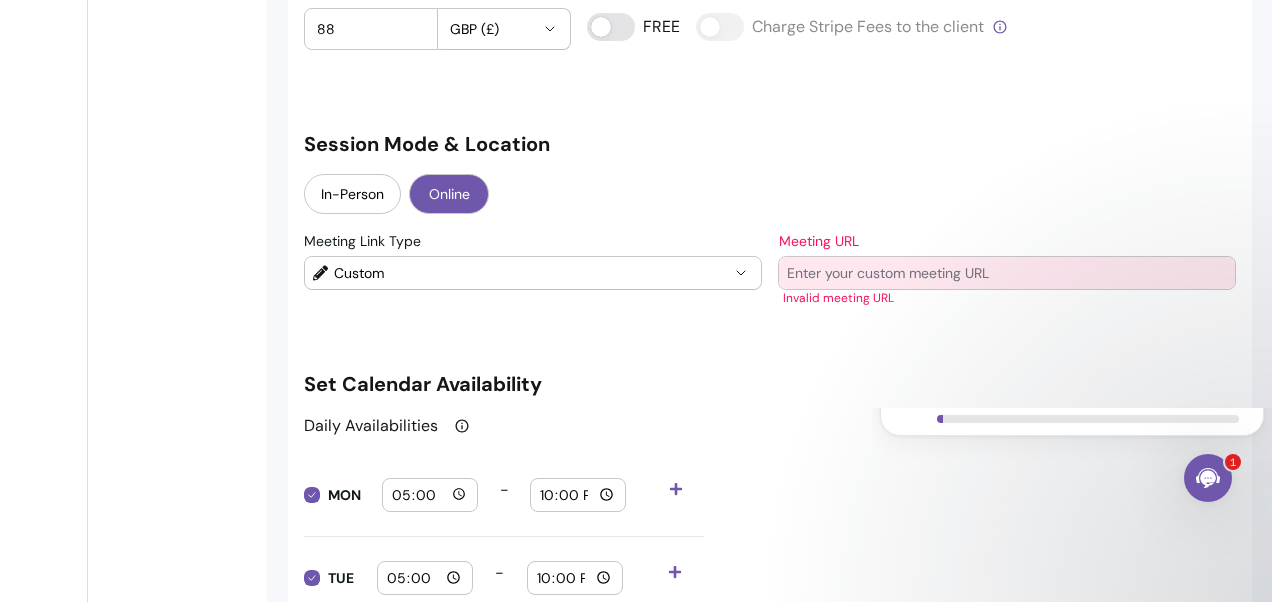 click on "Meeting URL" at bounding box center [1007, 273] 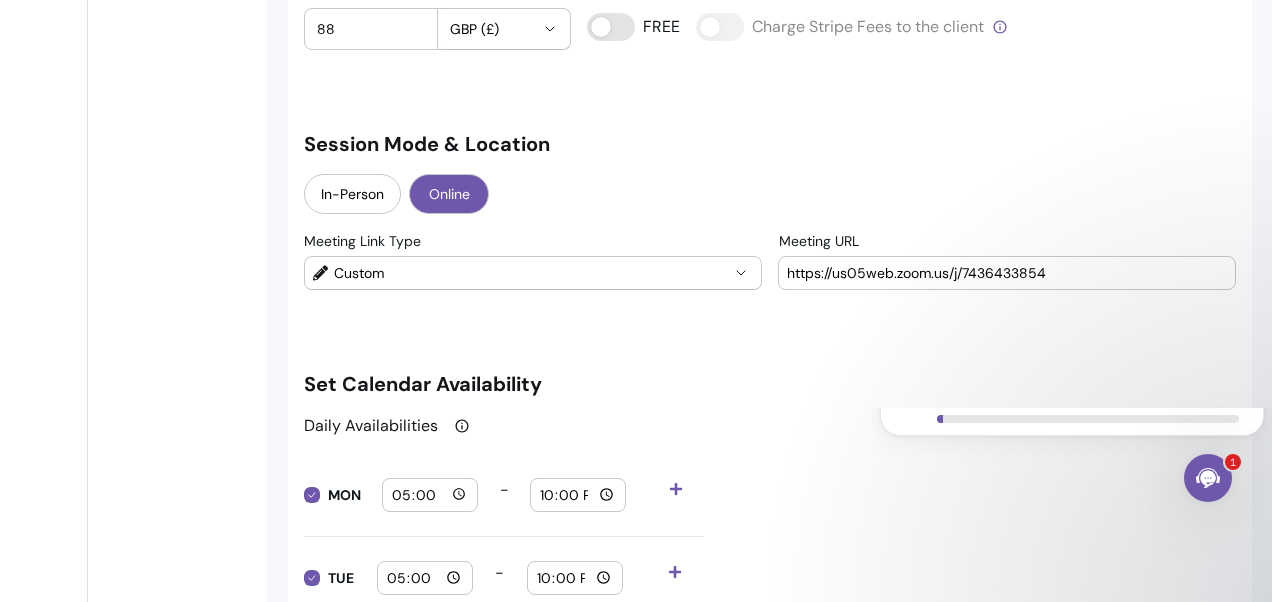 type on "https://us05web.zoom.us/j/7436433854" 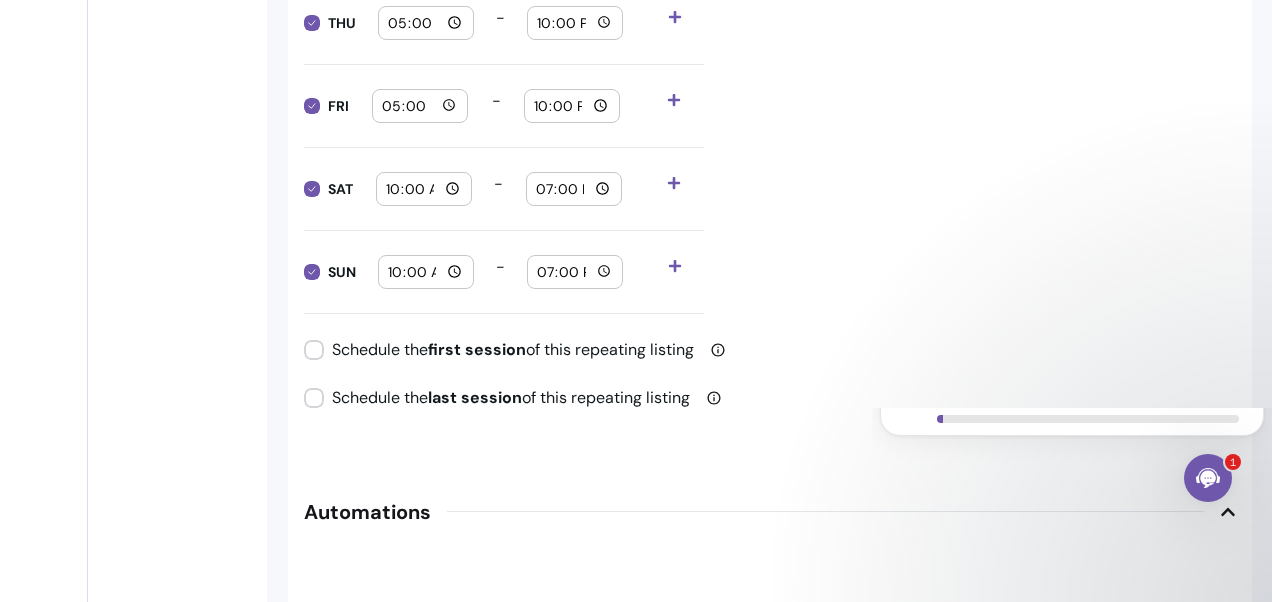 scroll, scrollTop: 2962, scrollLeft: 0, axis: vertical 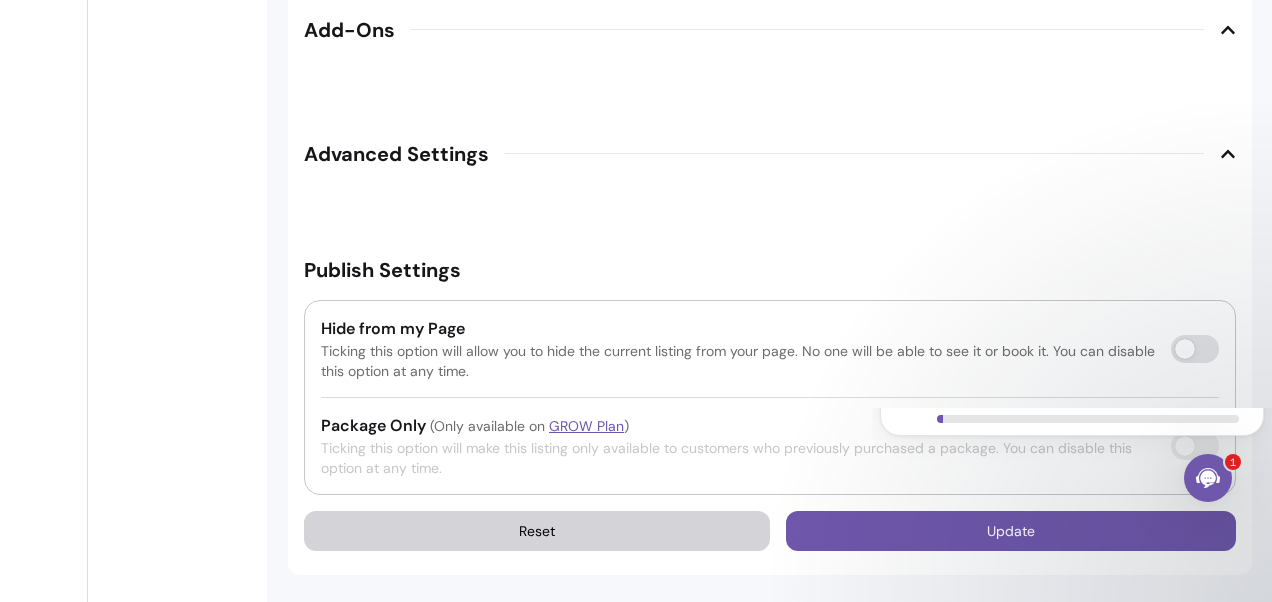 click on "Set up your account  6 steps • About 6 minutes" at bounding box center (1072, 478) 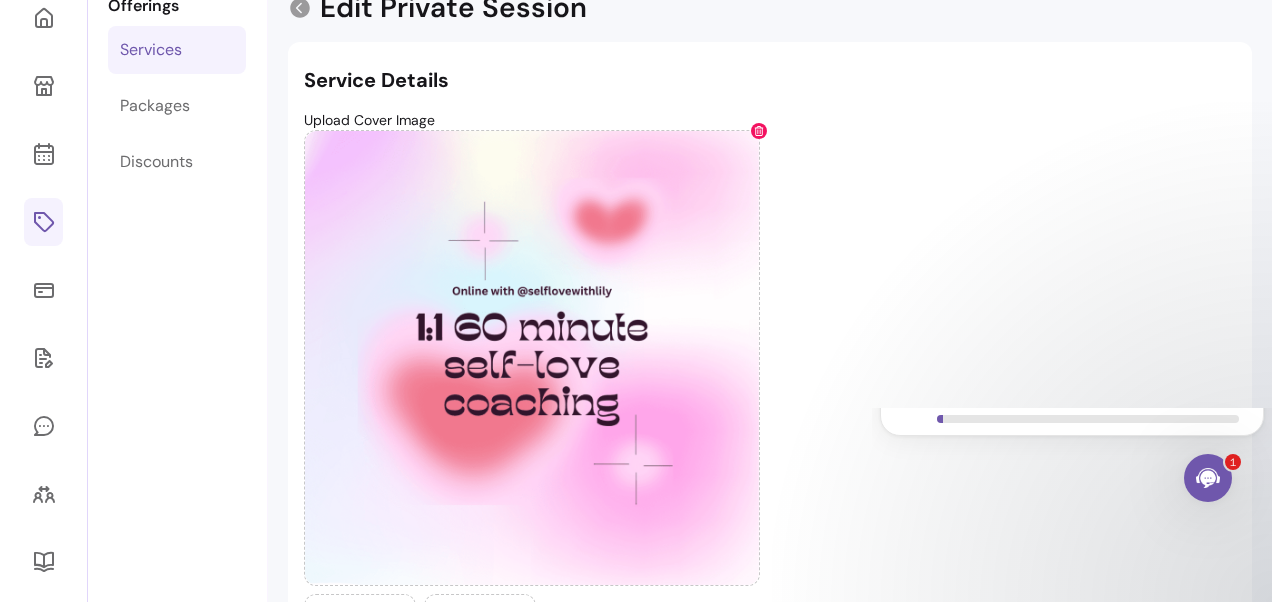 scroll, scrollTop: 0, scrollLeft: 0, axis: both 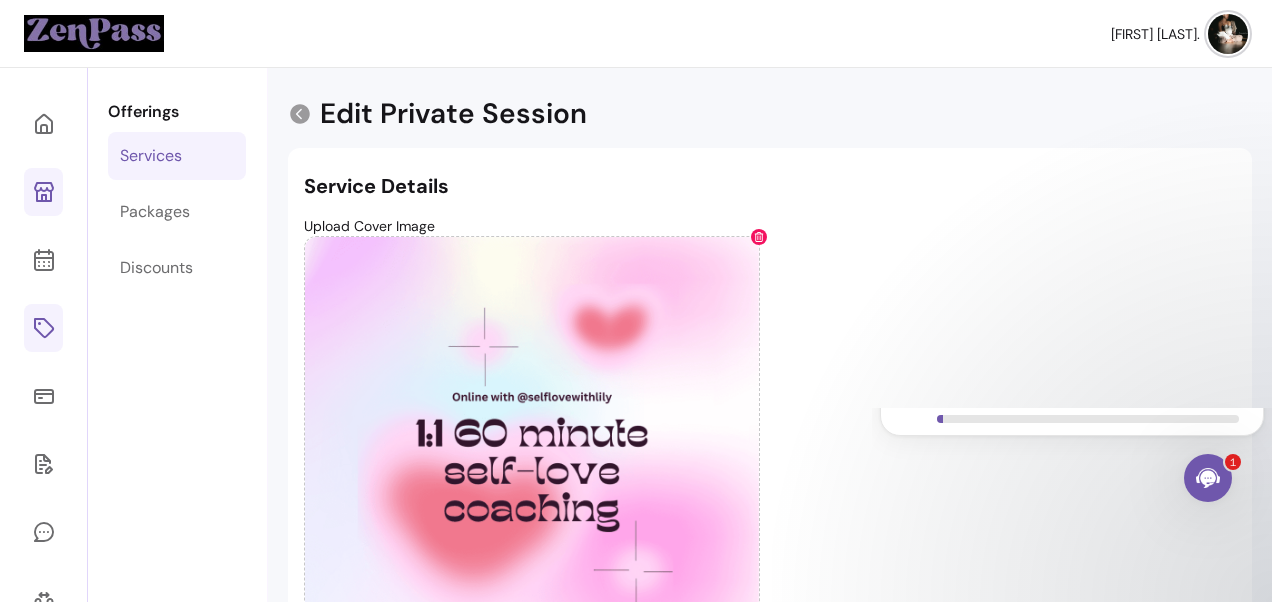 click 